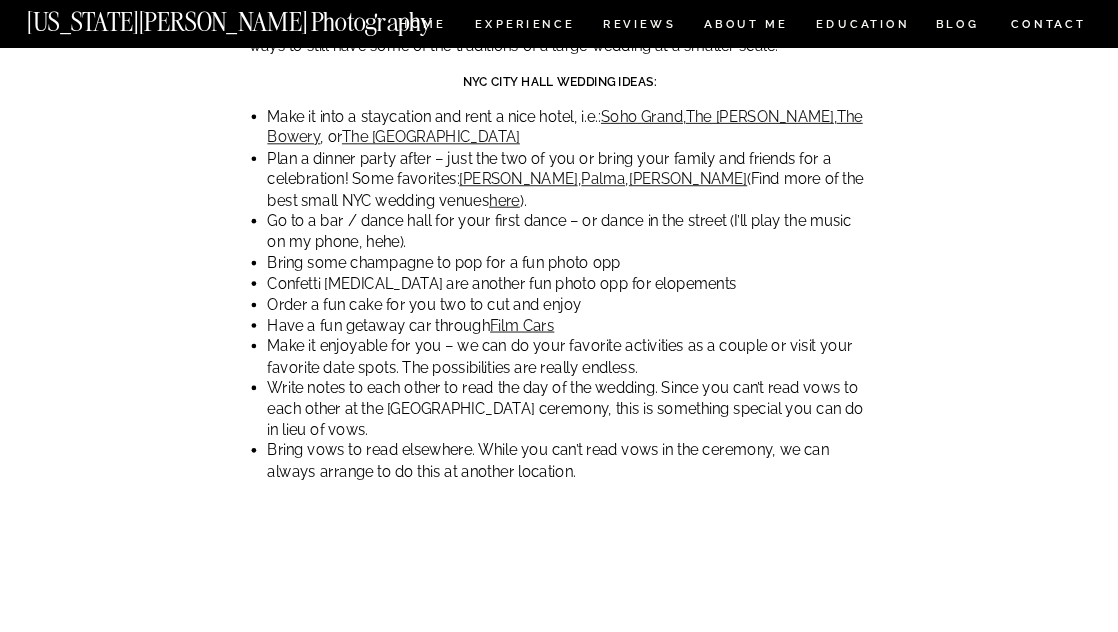 scroll, scrollTop: 4793, scrollLeft: 0, axis: vertical 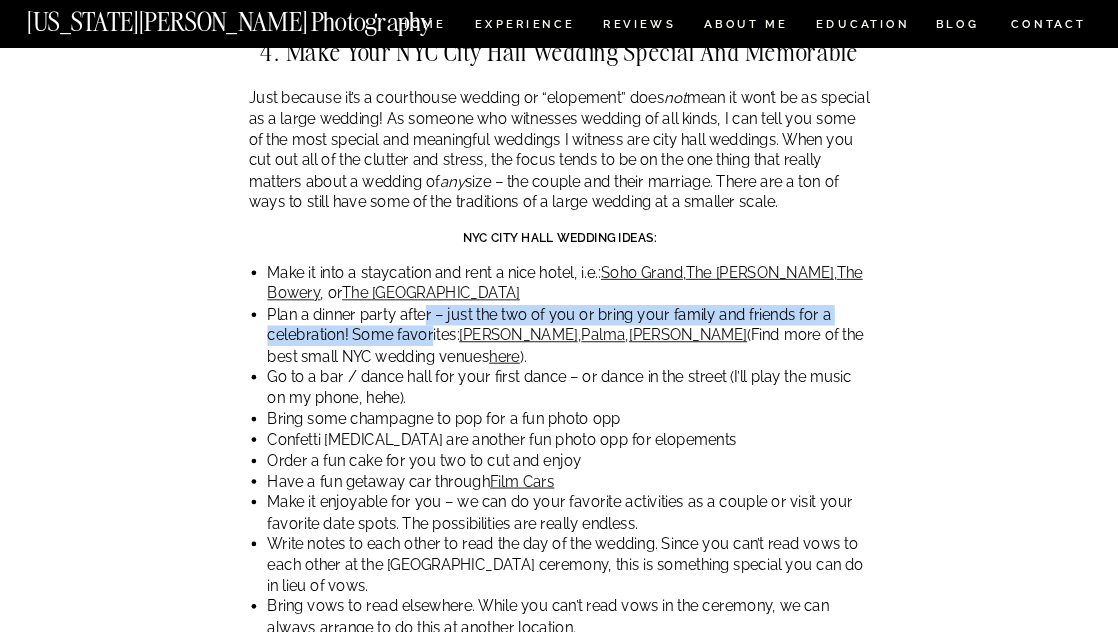 drag, startPoint x: 423, startPoint y: 242, endPoint x: 430, endPoint y: 260, distance: 19.313208 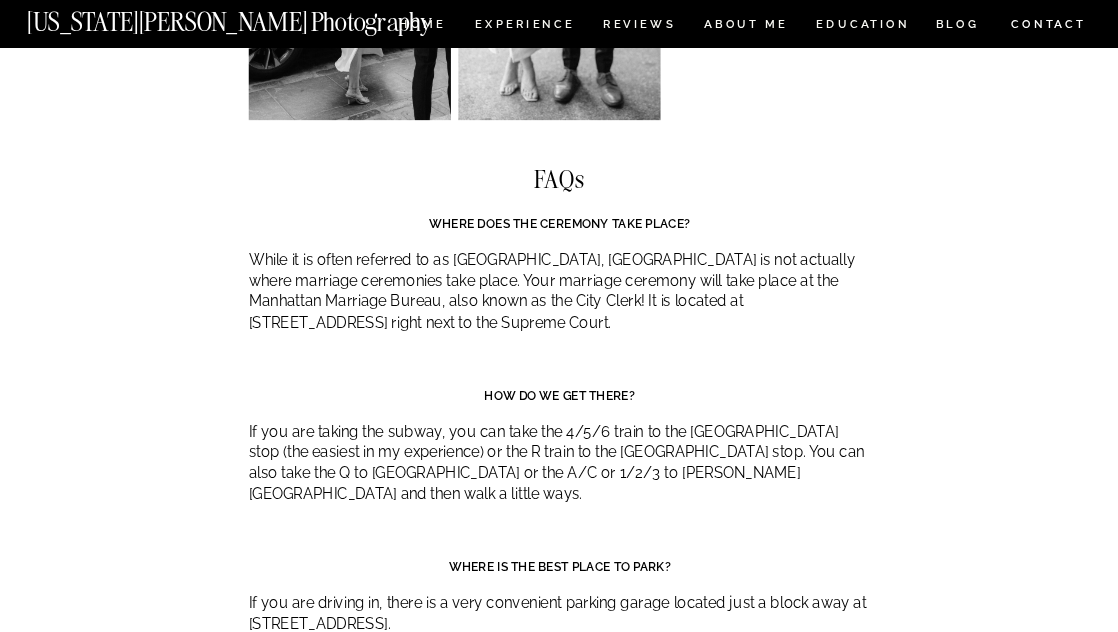 scroll, scrollTop: 7979, scrollLeft: 0, axis: vertical 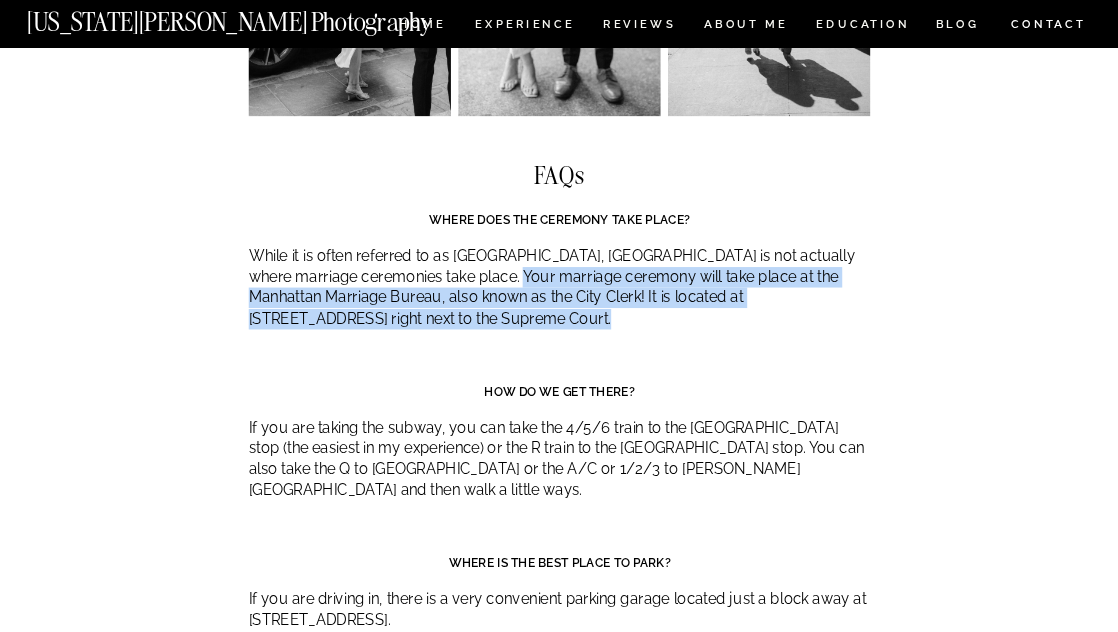 drag, startPoint x: 441, startPoint y: 188, endPoint x: 478, endPoint y: 297, distance: 115.10864 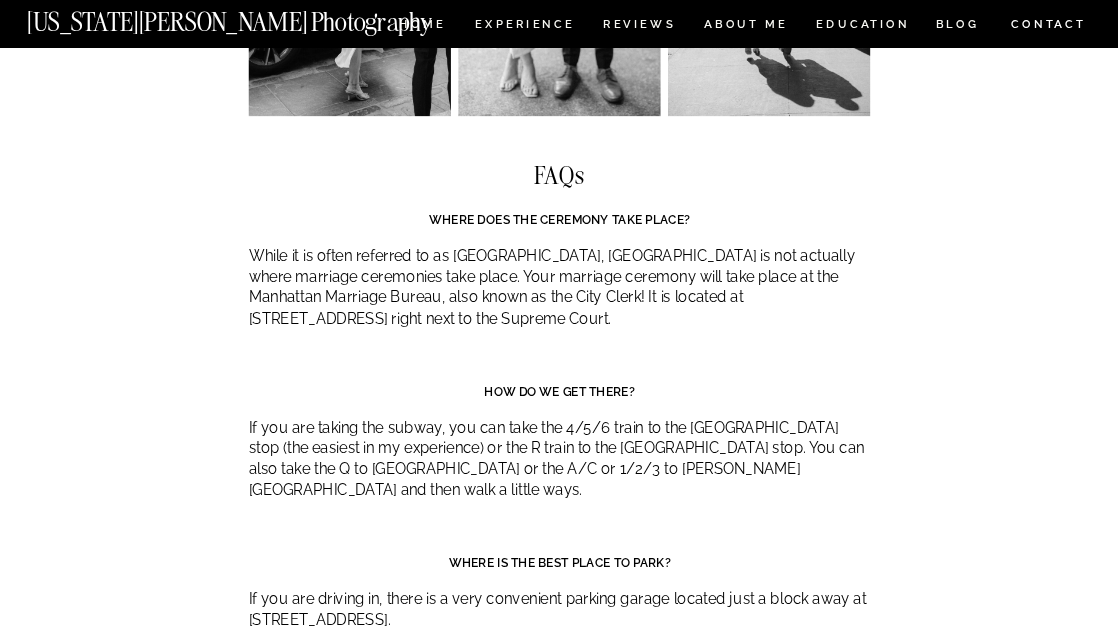 click on "If you are taking the subway, you can take the 4/5/6 train to the [GEOGRAPHIC_DATA] stop (the easiest in my experience) or the R train to the [GEOGRAPHIC_DATA] stop. You can also take the Q to [GEOGRAPHIC_DATA] or the A/C or 1/2/3 to [PERSON_NAME][GEOGRAPHIC_DATA] and then walk a little ways." at bounding box center [559, 459] 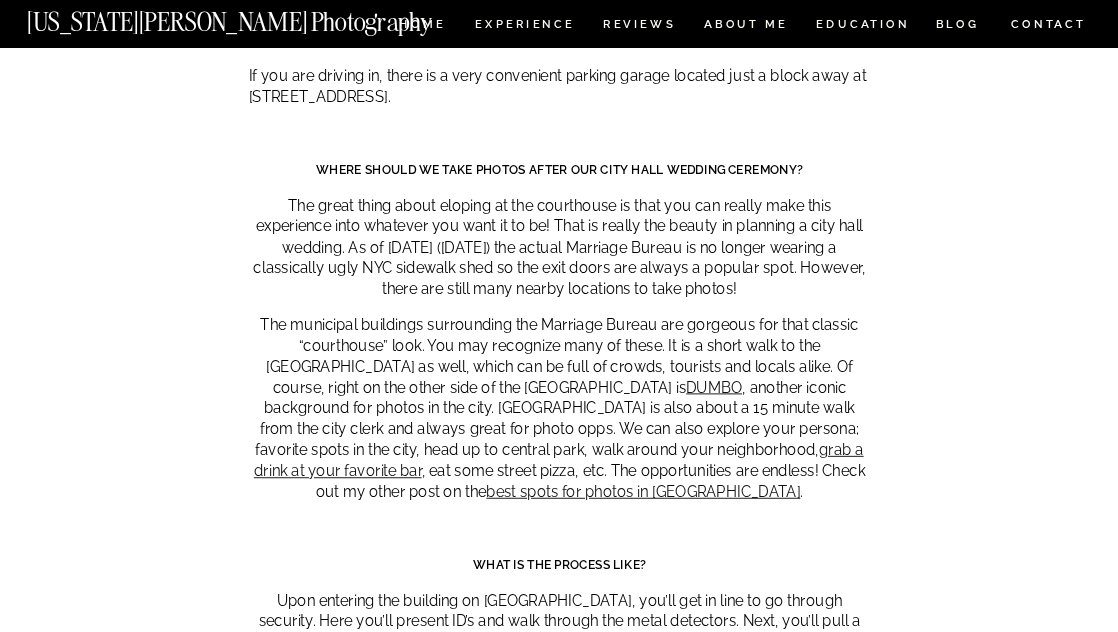 scroll, scrollTop: 8503, scrollLeft: 0, axis: vertical 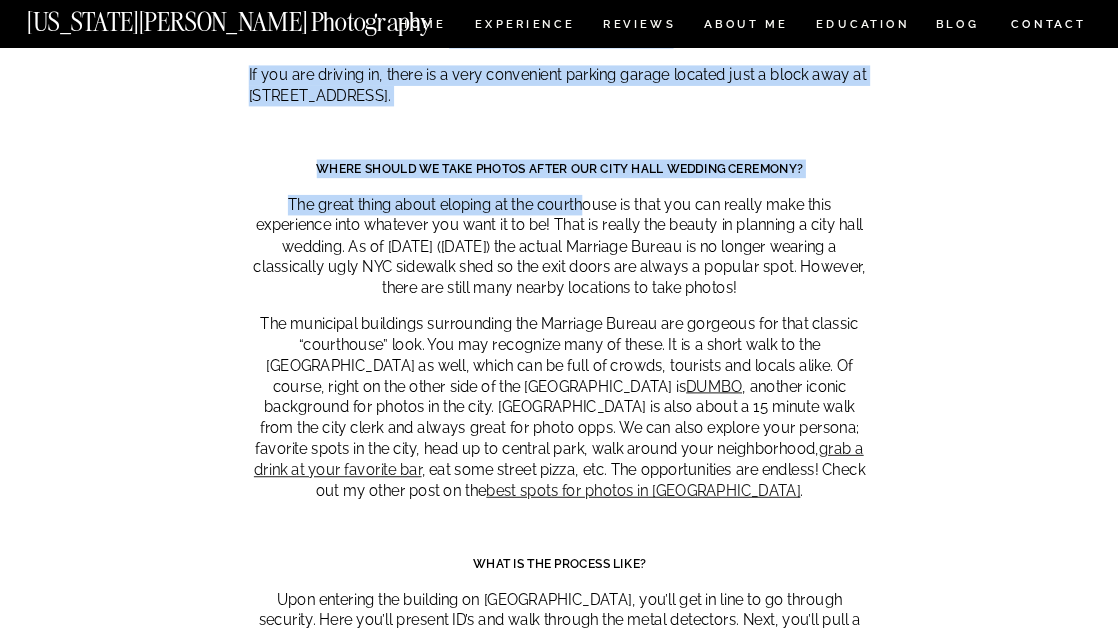 drag, startPoint x: 585, startPoint y: 101, endPoint x: 928, endPoint y: 392, distance: 449.81107 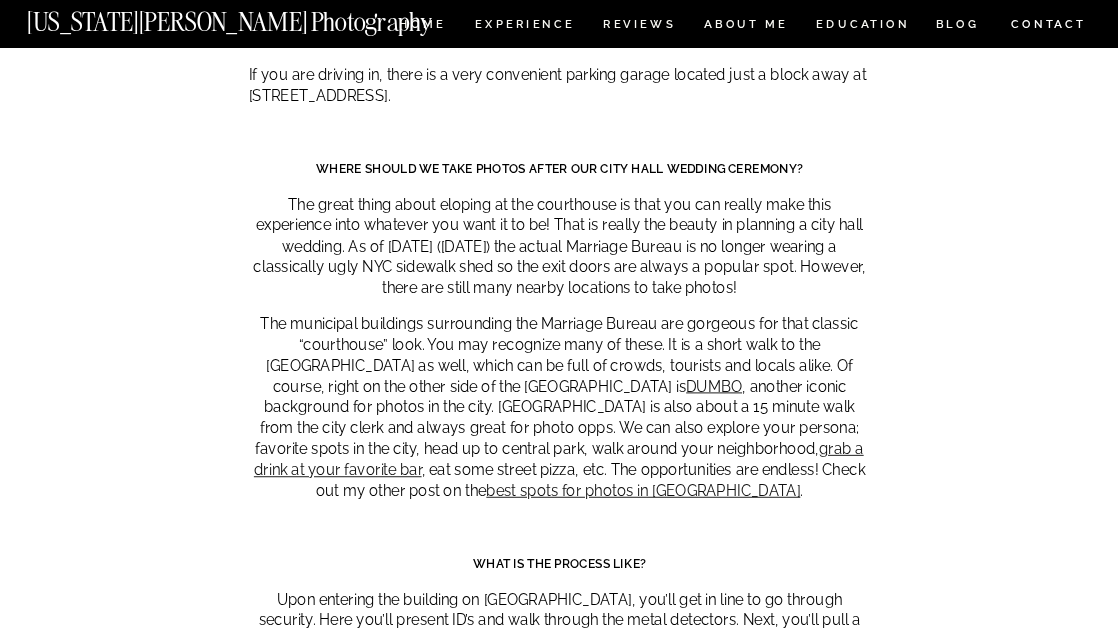 click on "Guide: NYC City Hall Wedding Photographer | How to Plan Your NYC Elopement ADVICE ,  WEDDINGS
I love being an NYC City Hall wedding photographer because all you  really  need to get married is each other. To me, there is nothing more romantic than a no-fuss, simply sweet, NYC  city hall elopement  amongst the hustle and bustle of the greatest city in the world. Choosing to elope and go with a wedding at [GEOGRAPHIC_DATA]’s City Clerk can simplify things a LOT. However, there is still a little bit of wedding planning to do!
Have you been considering having an NYC city hall wedding?
Having a [GEOGRAPHIC_DATA] wedding at  [GEOGRAPHIC_DATA]’s Marriage Bureau
contact me here  to inquire about my availability for your own NYC city hall wedding.
I want you to maximize your time with me during your wedding, so this is a guide on all things NYC city hall weddings including what to expect, what to bring, how to get there, and how to make the best of it." at bounding box center (559, -2000) 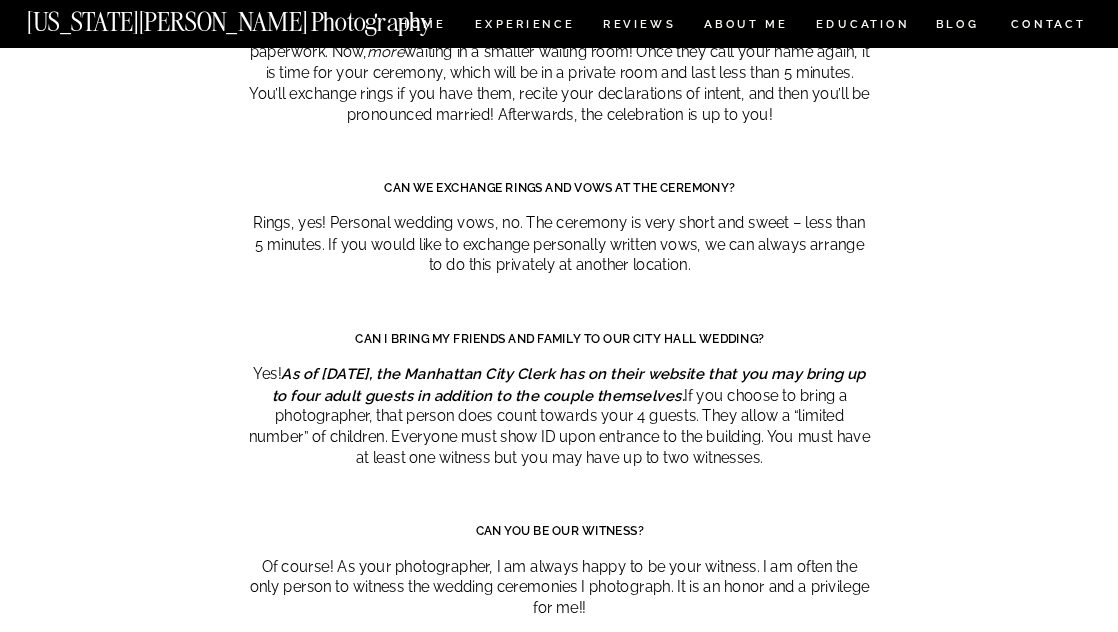 scroll, scrollTop: 9140, scrollLeft: 0, axis: vertical 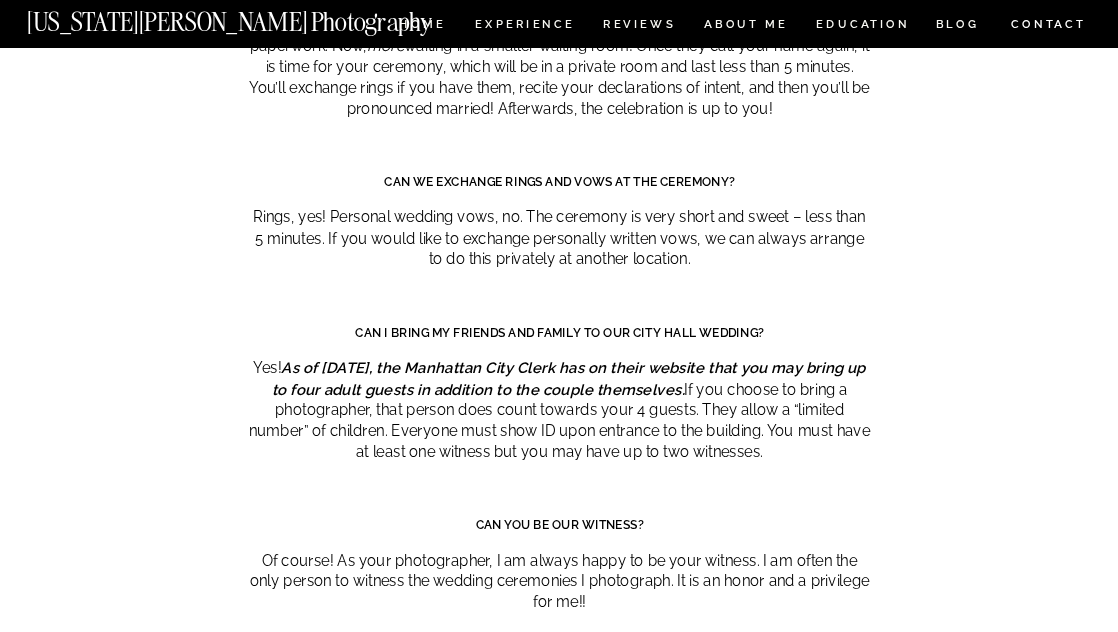 click on "As of [DATE], the Manhattan City Clerk has on their website that you may bring up to four adult guests in addition to the couple themselves." at bounding box center [569, 379] 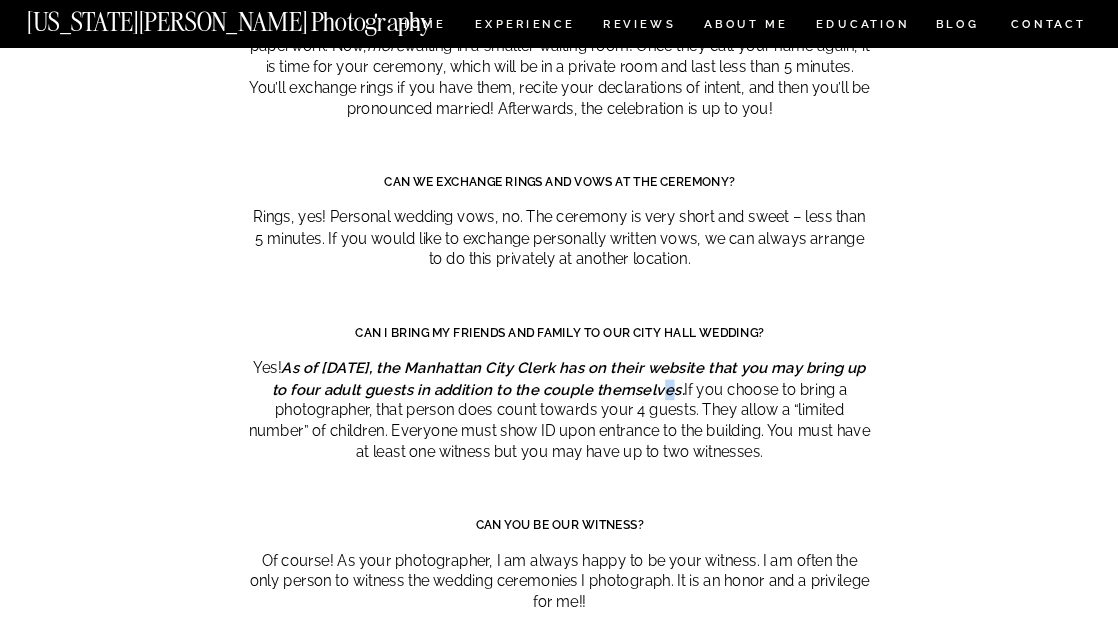click on "As of [DATE], the Manhattan City Clerk has on their website that you may bring up to four adult guests in addition to the couple themselves." at bounding box center (569, 379) 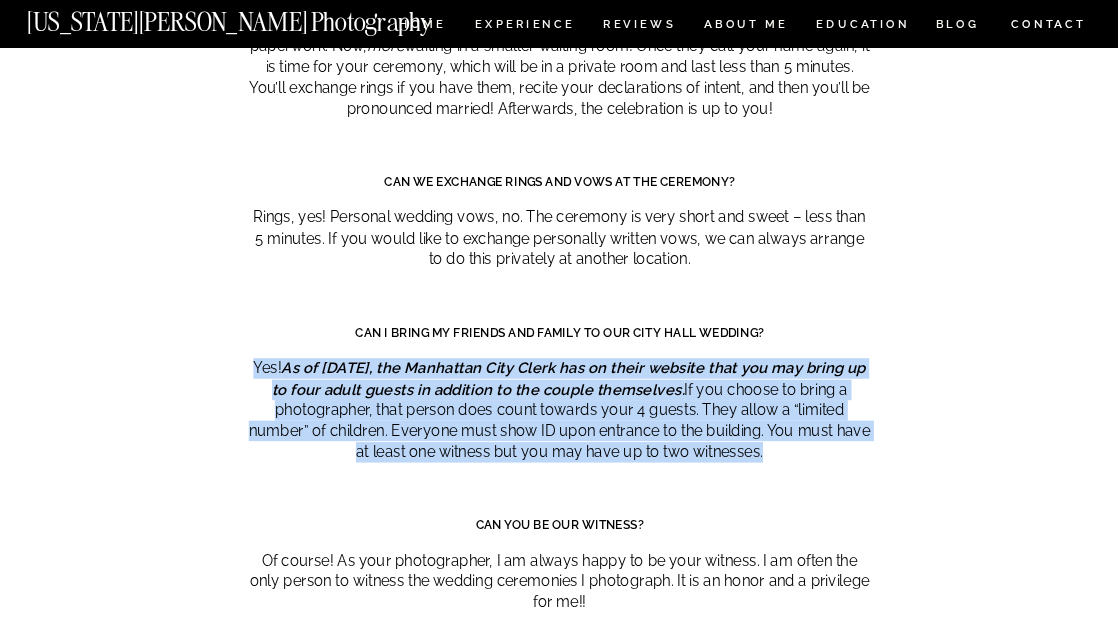click on "As of [DATE], the Manhattan City Clerk has on their website that you may bring up to four adult guests in addition to the couple themselves." at bounding box center (569, 379) 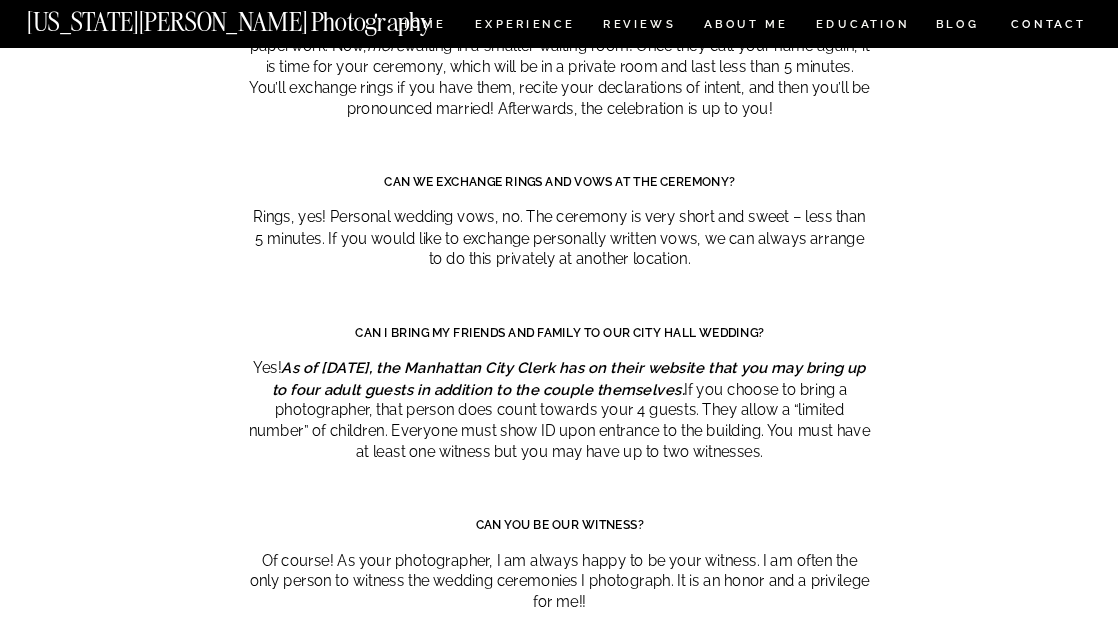 click on "As of [DATE], the Manhattan City Clerk has on their website that you may bring up to four adult guests in addition to the couple themselves." at bounding box center (569, 379) 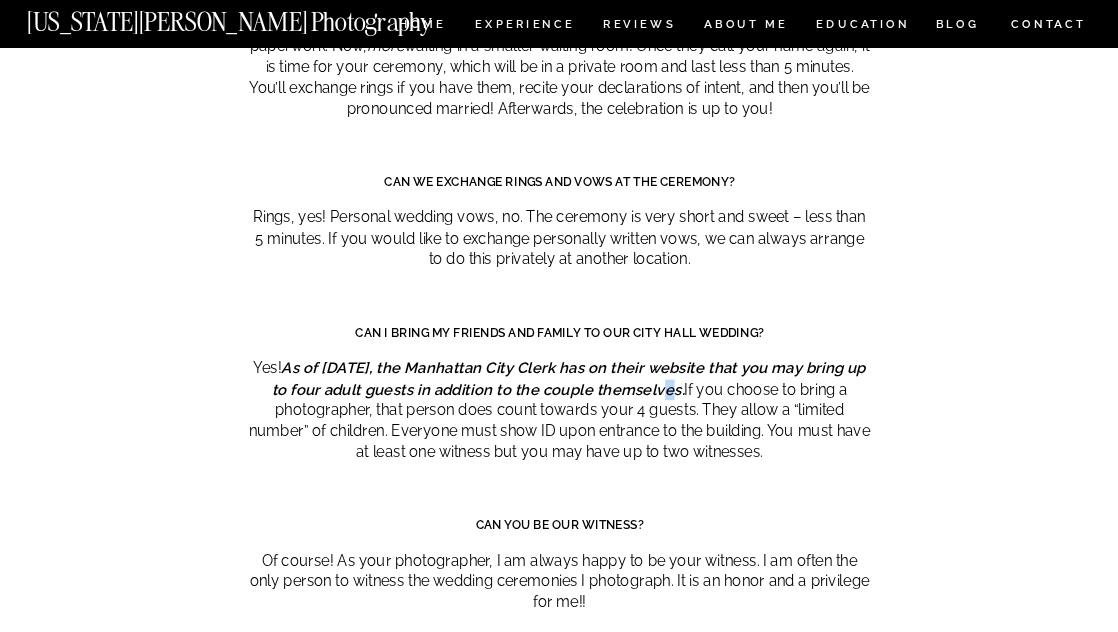 click on "As of [DATE], the Manhattan City Clerk has on their website that you may bring up to four adult guests in addition to the couple themselves." at bounding box center [569, 379] 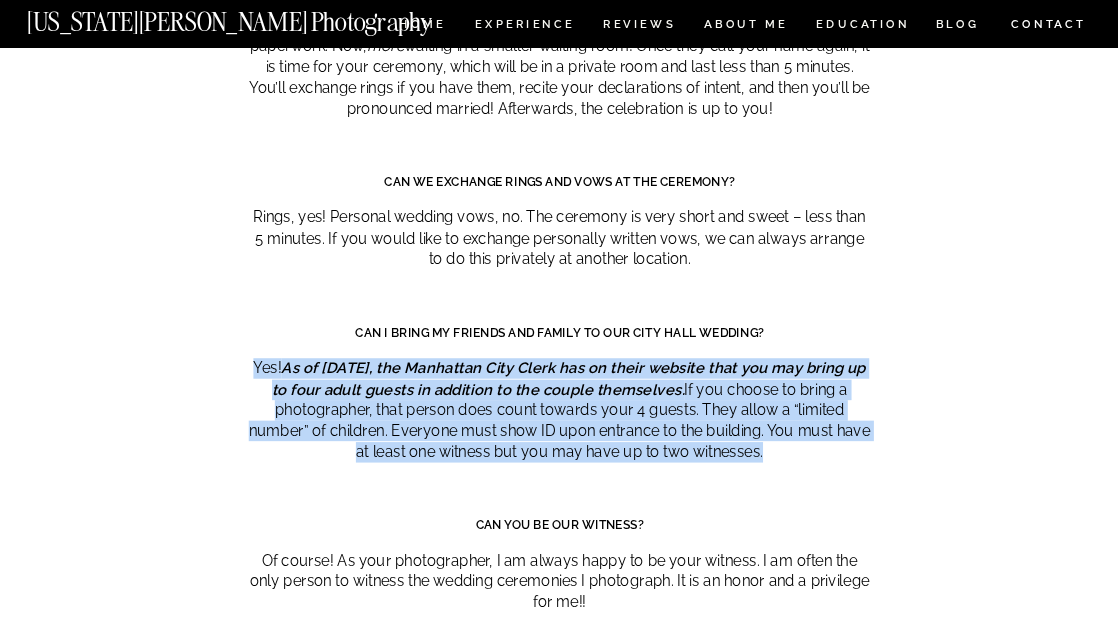 click on "As of [DATE], the Manhattan City Clerk has on their website that you may bring up to four adult guests in addition to the couple themselves." at bounding box center (569, 379) 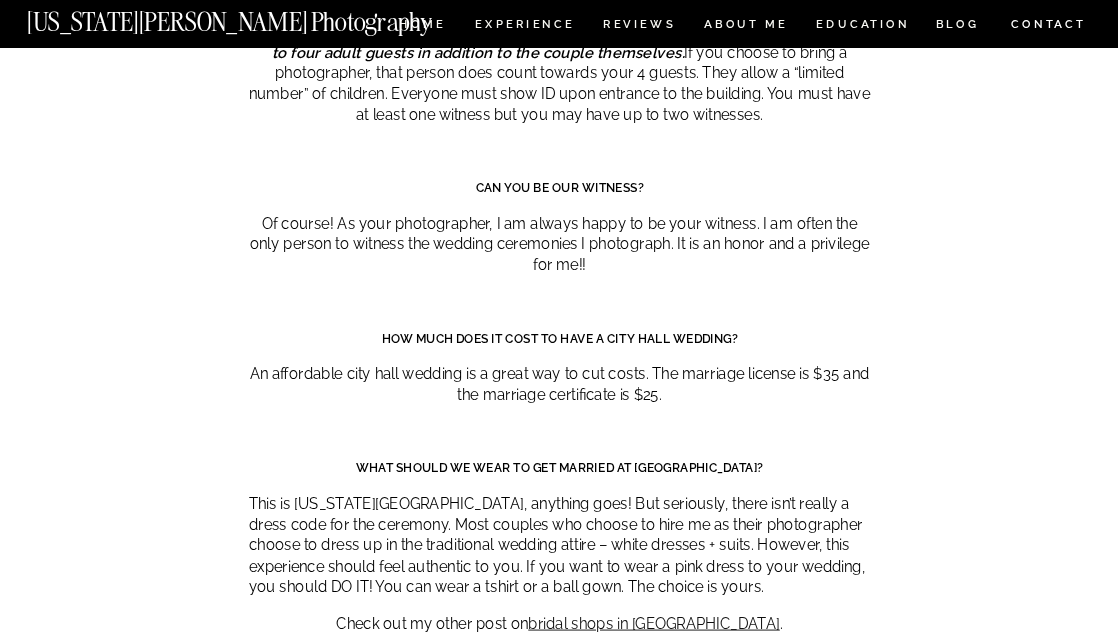 scroll, scrollTop: 9478, scrollLeft: 0, axis: vertical 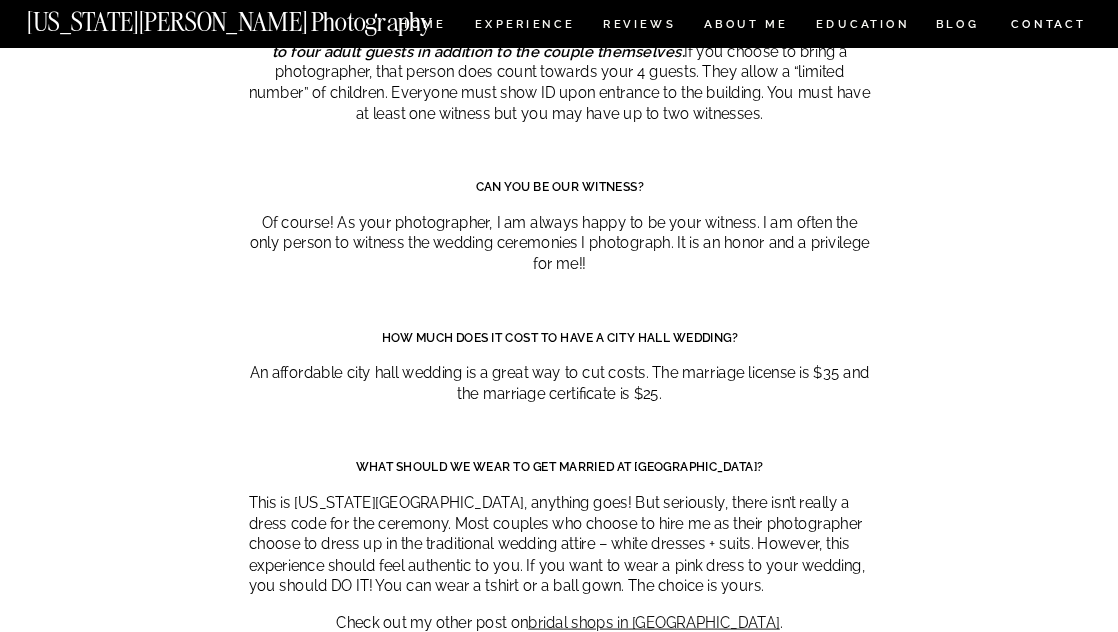 click on "Of course! As your photographer, I am always happy to be your witness. I am often the only person to witness the wedding ceremonies I photograph. It is an honor and a privilege for me!!" at bounding box center [559, 244] 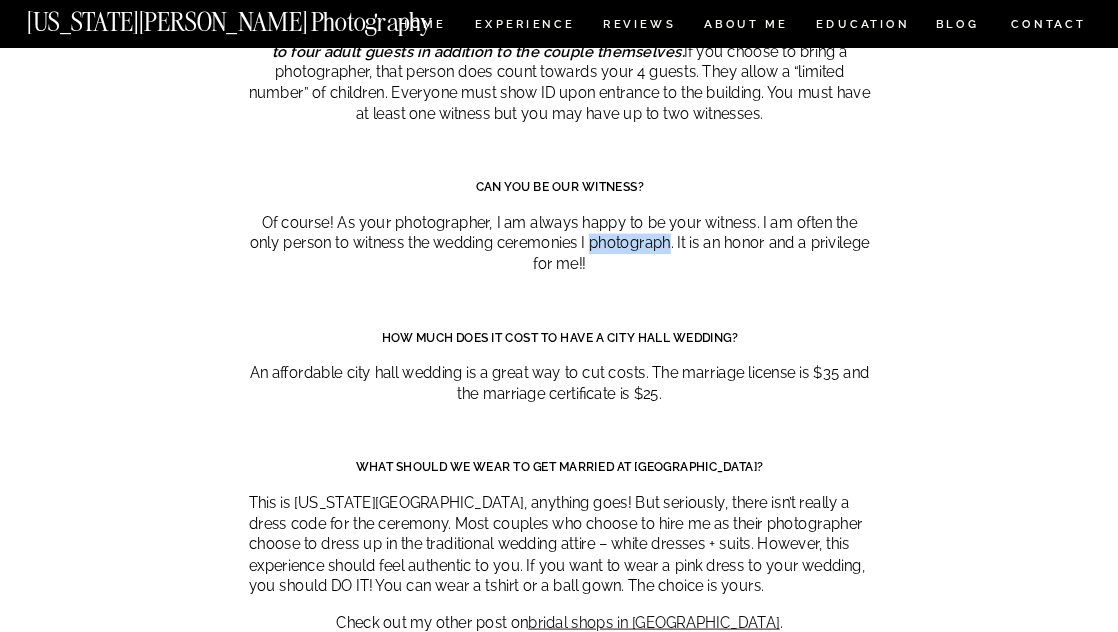 click on "Of course! As your photographer, I am always happy to be your witness. I am often the only person to witness the wedding ceremonies I photograph. It is an honor and a privilege for me!!" at bounding box center [559, 244] 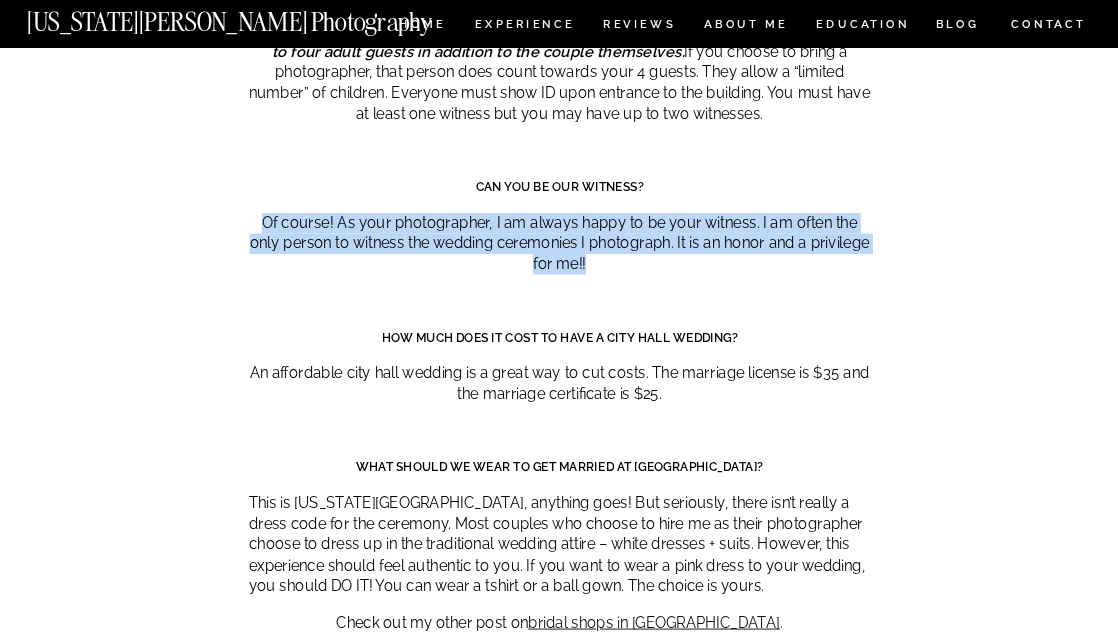 click on "Of course! As your photographer, I am always happy to be your witness. I am often the only person to witness the wedding ceremonies I photograph. It is an honor and a privilege for me!!" at bounding box center [559, 244] 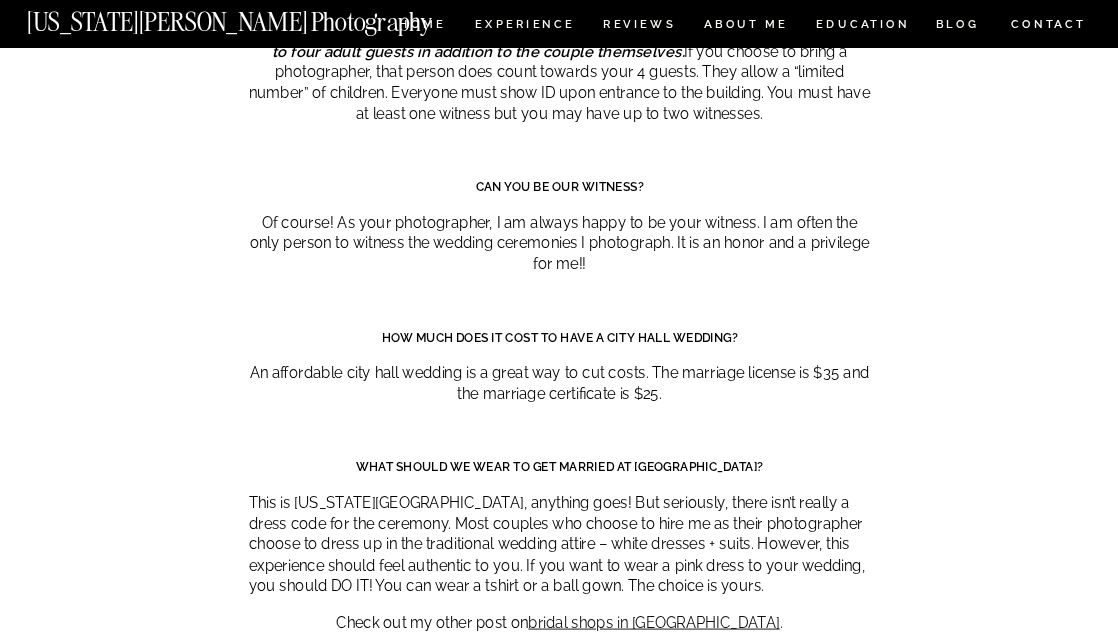 click on "Of course! As your photographer, I am always happy to be your witness. I am often the only person to witness the wedding ceremonies I photograph. It is an honor and a privilege for me!!" at bounding box center (559, 244) 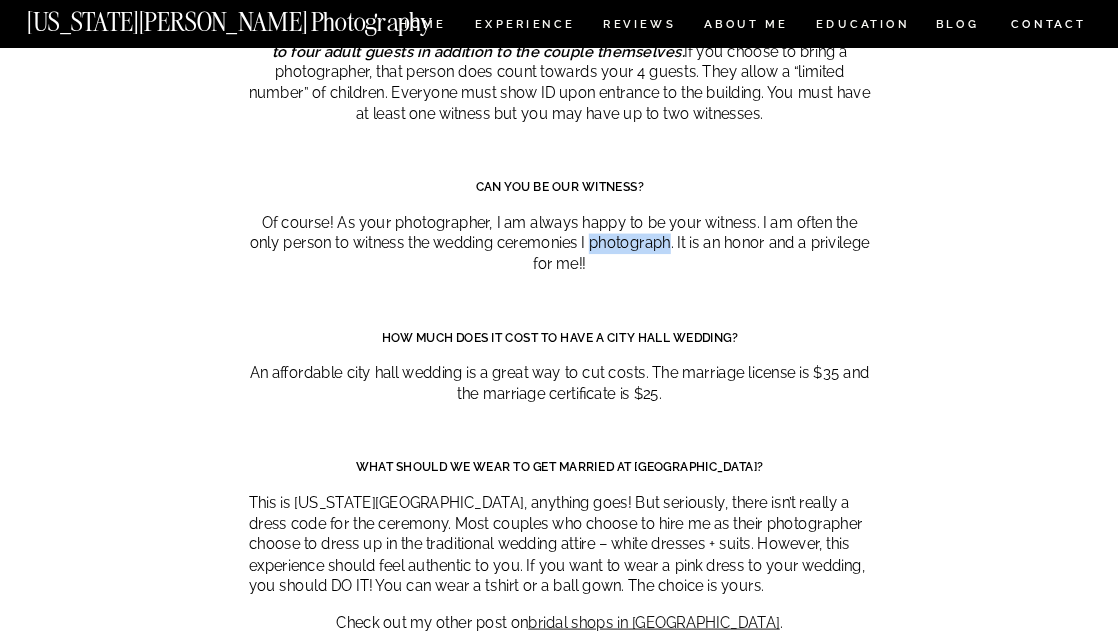 click on "Of course! As your photographer, I am always happy to be your witness. I am often the only person to witness the wedding ceremonies I photograph. It is an honor and a privilege for me!!" at bounding box center (559, 244) 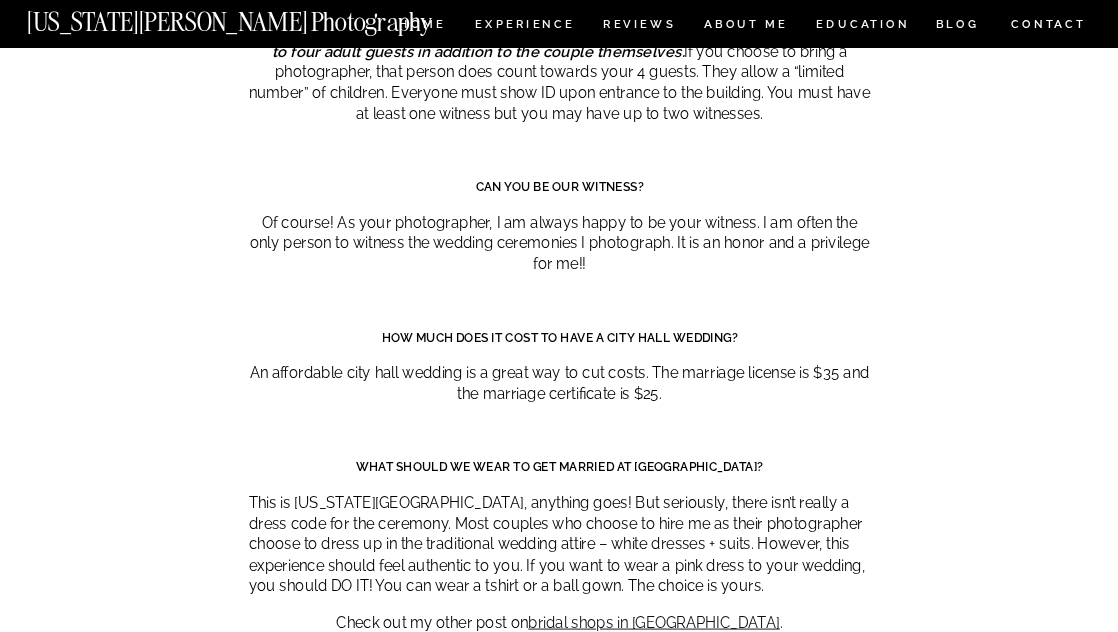 click on "Of course! As your photographer, I am always happy to be your witness. I am often the only person to witness the wedding ceremonies I photograph. It is an honor and a privilege for me!!" at bounding box center [559, 244] 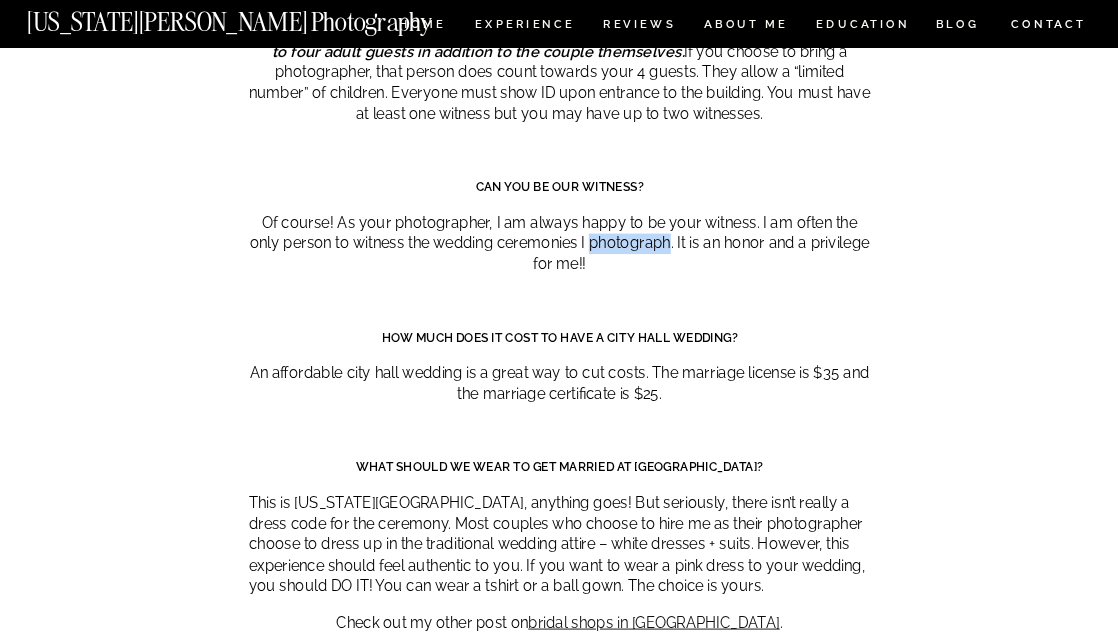 click on "Of course! As your photographer, I am always happy to be your witness. I am often the only person to witness the wedding ceremonies I photograph. It is an honor and a privilege for me!!" at bounding box center [559, 244] 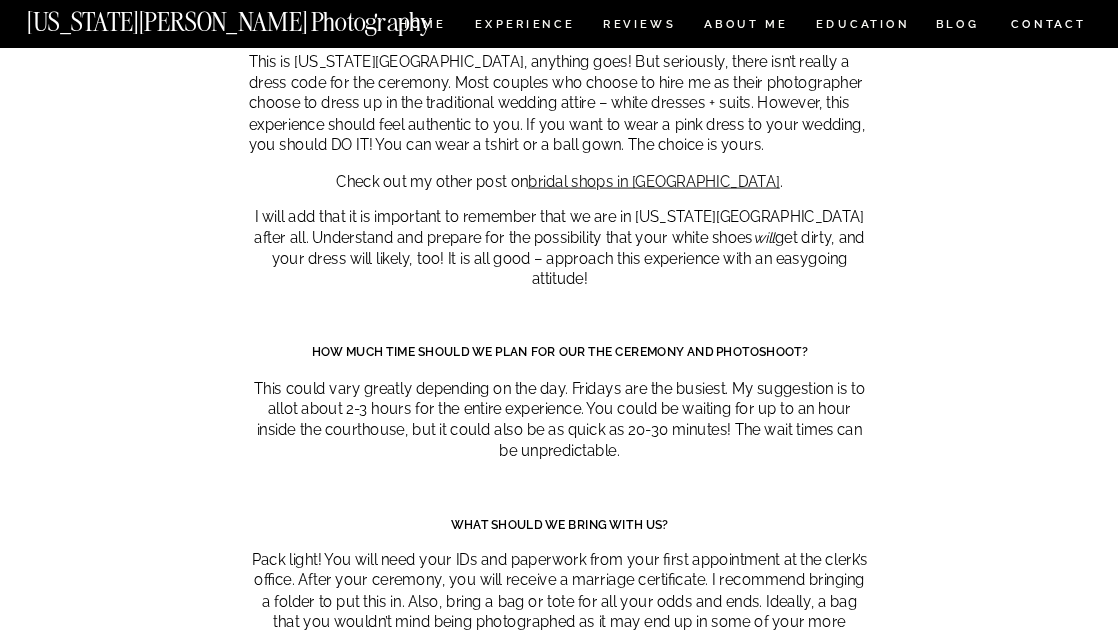 scroll, scrollTop: 9921, scrollLeft: 0, axis: vertical 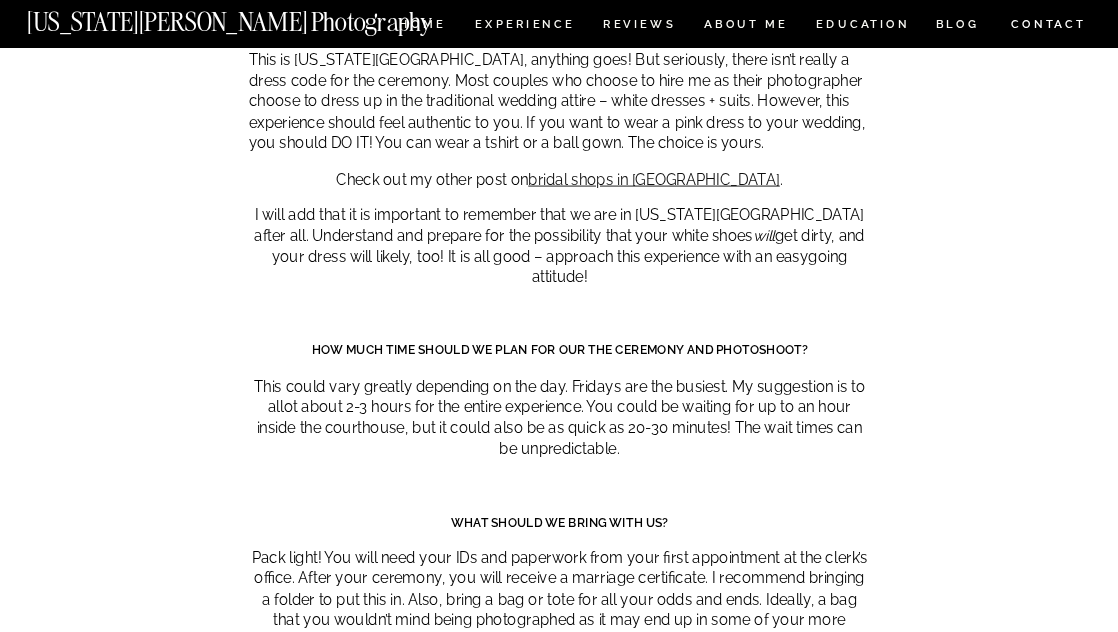 click on "This could vary greatly depending on the day. Fridays are the busiest. My suggestion is to allot about 2-3 hours for the entire experience. You could be waiting for up to an hour inside the courthouse, but it could also be as quick as 20-30 minutes! The wait times can be unpredictable." at bounding box center [559, 418] 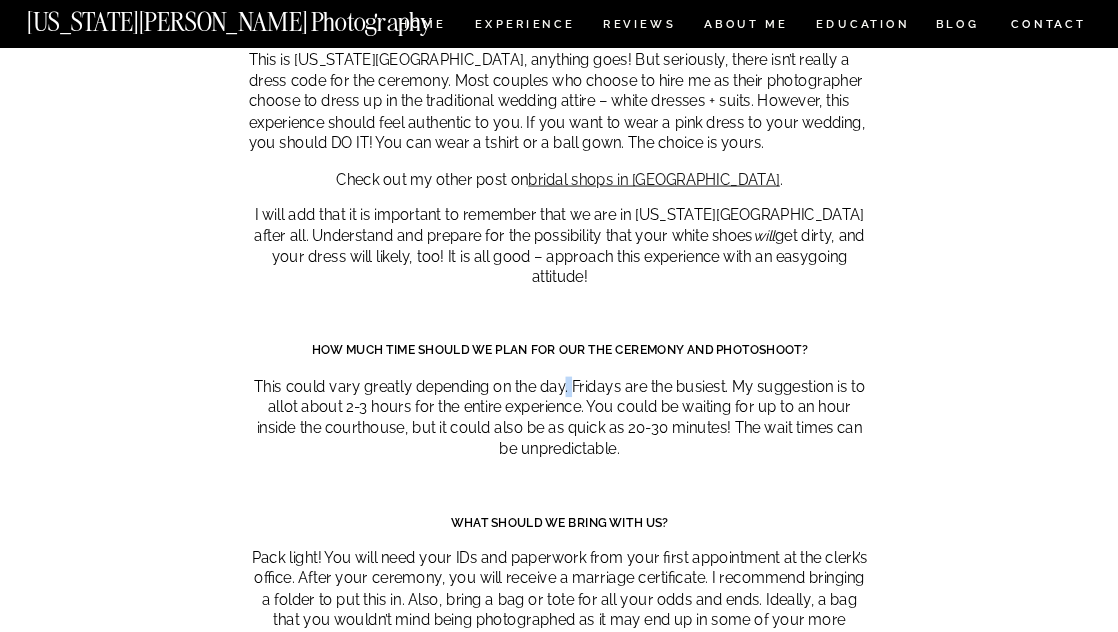 click on "This could vary greatly depending on the day. Fridays are the busiest. My suggestion is to allot about 2-3 hours for the entire experience. You could be waiting for up to an hour inside the courthouse, but it could also be as quick as 20-30 minutes! The wait times can be unpredictable." at bounding box center (559, 418) 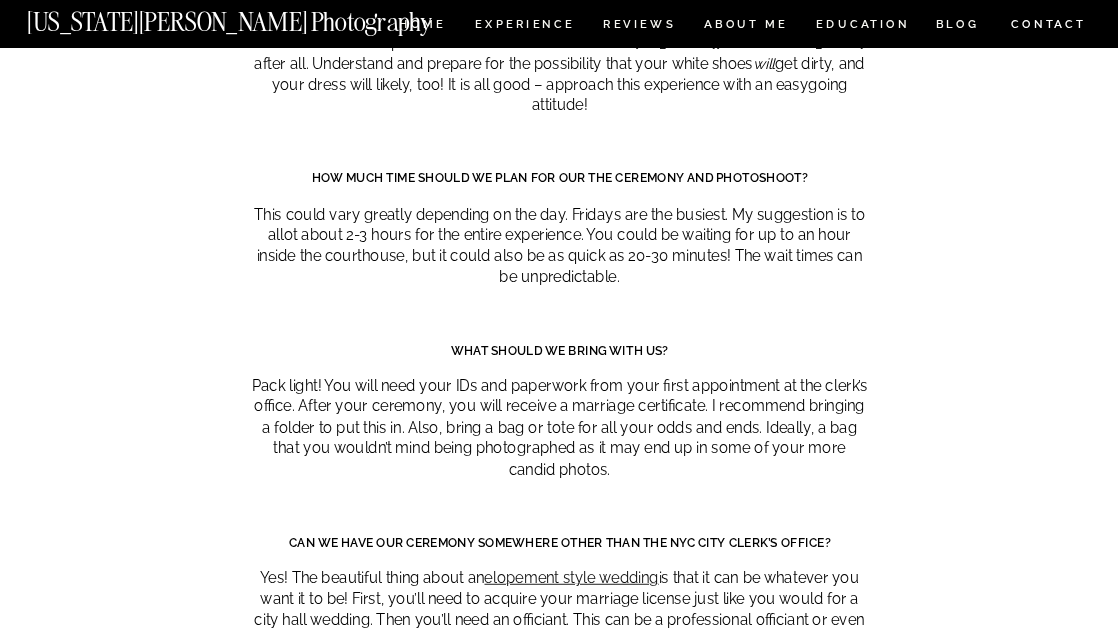 scroll, scrollTop: 10157, scrollLeft: 0, axis: vertical 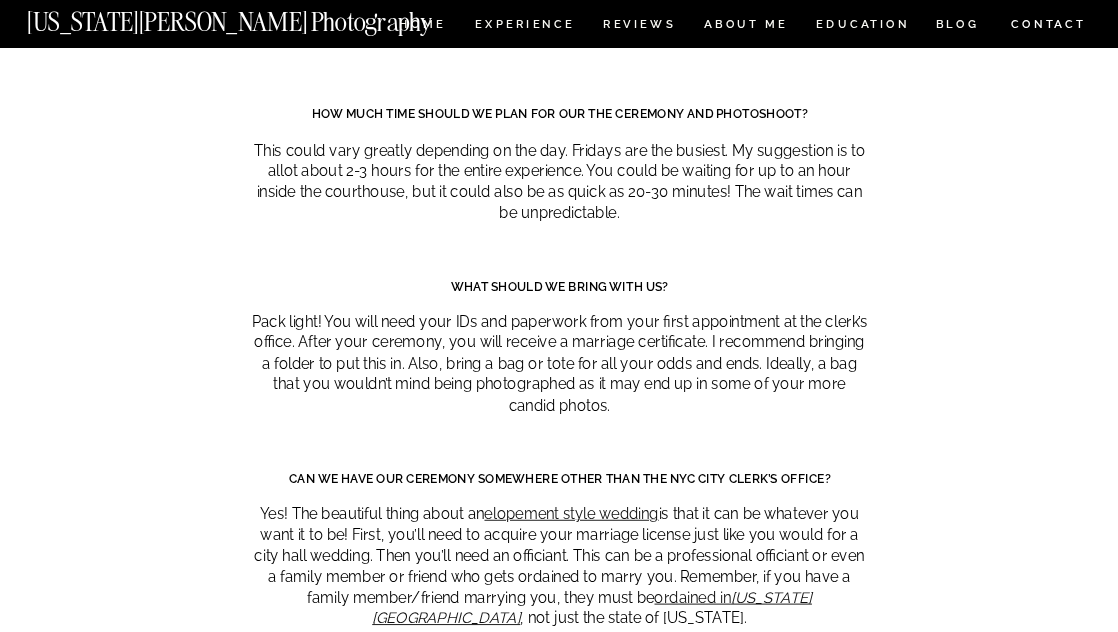 click on "Pack light! You will need your IDs and paperwork from your first appointment at the clerk’s office. After your ceremony, you will receive a marriage certificate. I recommend bringing a folder to put this in. Also, bring a bag or tote for all your odds and ends. Ideally, a bag that you wouldn’t mind being photographed as it may end up in some of your more candid photos." at bounding box center (559, 365) 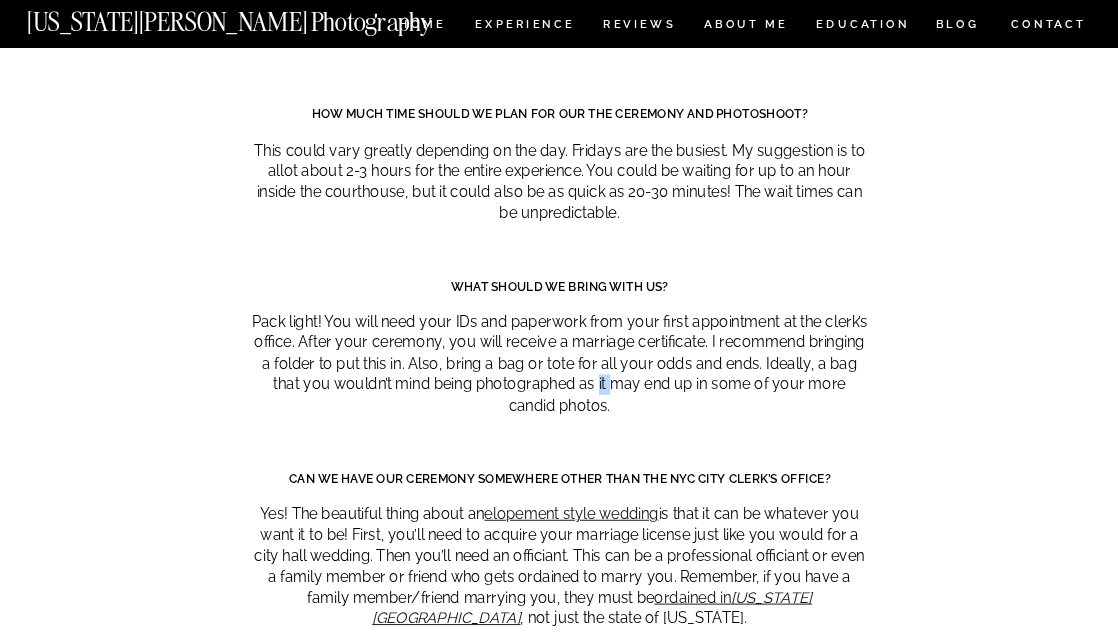 click on "Pack light! You will need your IDs and paperwork from your first appointment at the clerk’s office. After your ceremony, you will receive a marriage certificate. I recommend bringing a folder to put this in. Also, bring a bag or tote for all your odds and ends. Ideally, a bag that you wouldn’t mind being photographed as it may end up in some of your more candid photos." at bounding box center [559, 365] 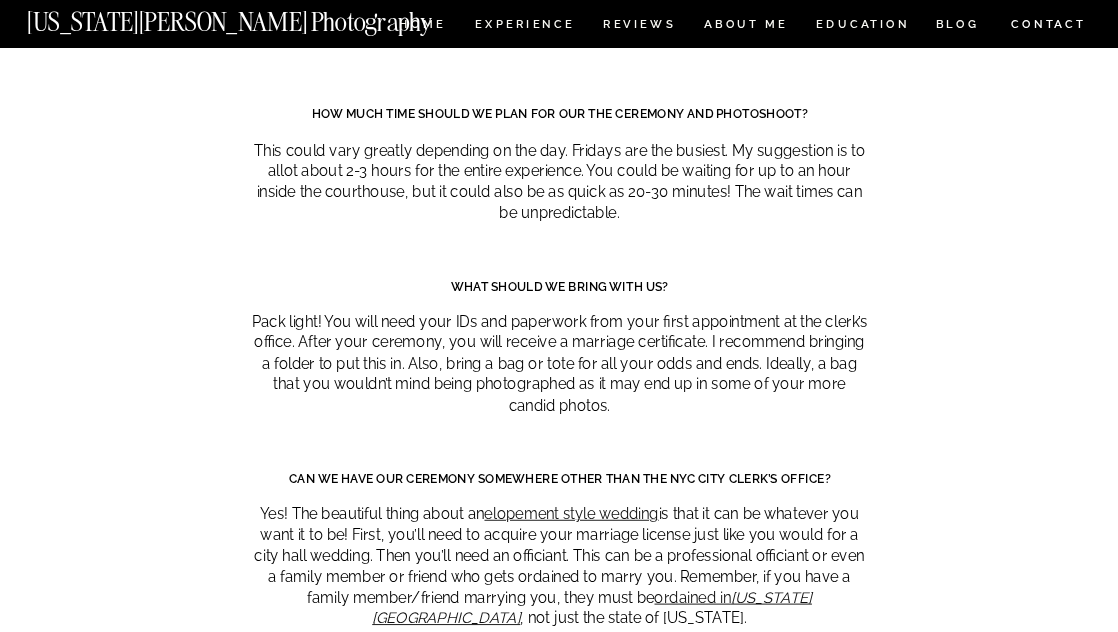 click on "Pack light! You will need your IDs and paperwork from your first appointment at the clerk’s office. After your ceremony, you will receive a marriage certificate. I recommend bringing a folder to put this in. Also, bring a bag or tote for all your odds and ends. Ideally, a bag that you wouldn’t mind being photographed as it may end up in some of your more candid photos." at bounding box center (559, 365) 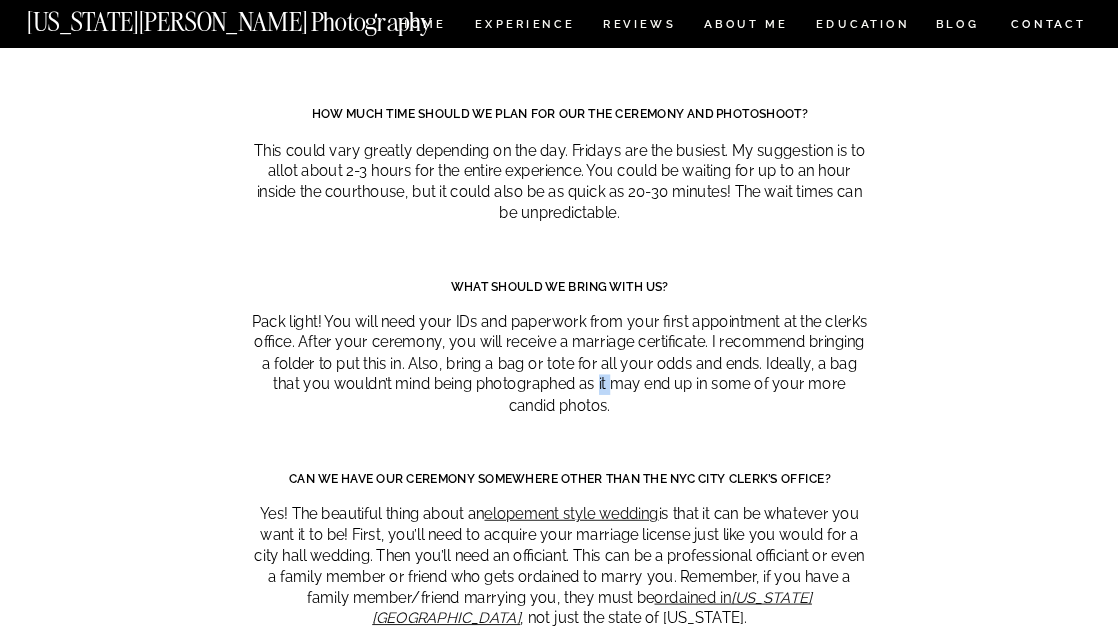 click on "Pack light! You will need your IDs and paperwork from your first appointment at the clerk’s office. After your ceremony, you will receive a marriage certificate. I recommend bringing a folder to put this in. Also, bring a bag or tote for all your odds and ends. Ideally, a bag that you wouldn’t mind being photographed as it may end up in some of your more candid photos." at bounding box center (559, 365) 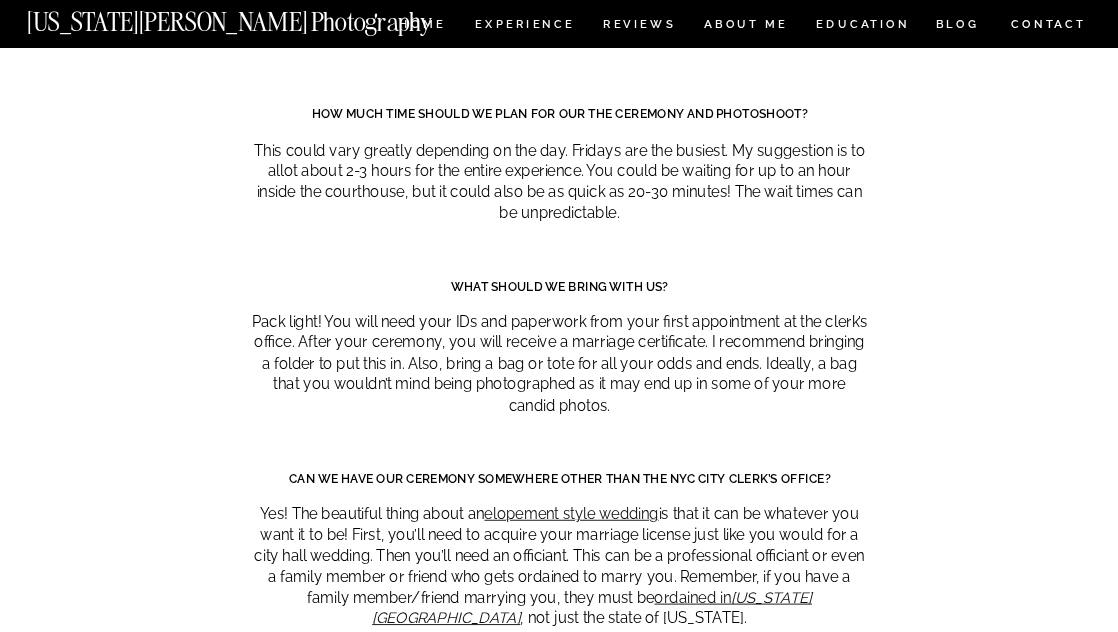 click on "Pack light! You will need your IDs and paperwork from your first appointment at the clerk’s office. After your ceremony, you will receive a marriage certificate. I recommend bringing a folder to put this in. Also, bring a bag or tote for all your odds and ends. Ideally, a bag that you wouldn’t mind being photographed as it may end up in some of your more candid photos." at bounding box center [559, 365] 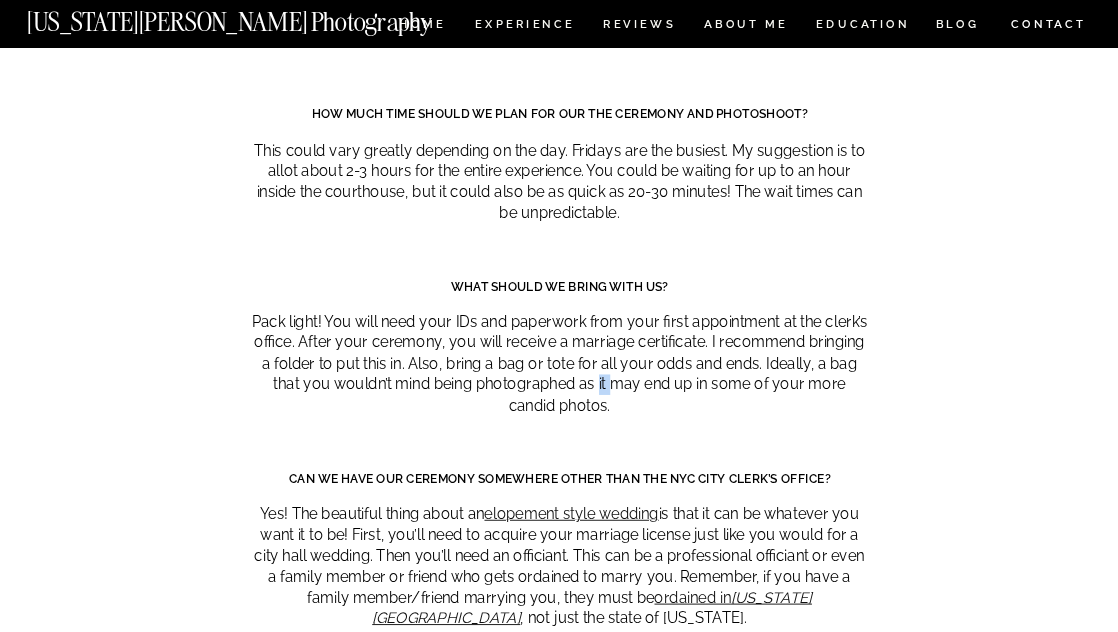 click on "Pack light! You will need your IDs and paperwork from your first appointment at the clerk’s office. After your ceremony, you will receive a marriage certificate. I recommend bringing a folder to put this in. Also, bring a bag or tote for all your odds and ends. Ideally, a bag that you wouldn’t mind being photographed as it may end up in some of your more candid photos." at bounding box center [559, 365] 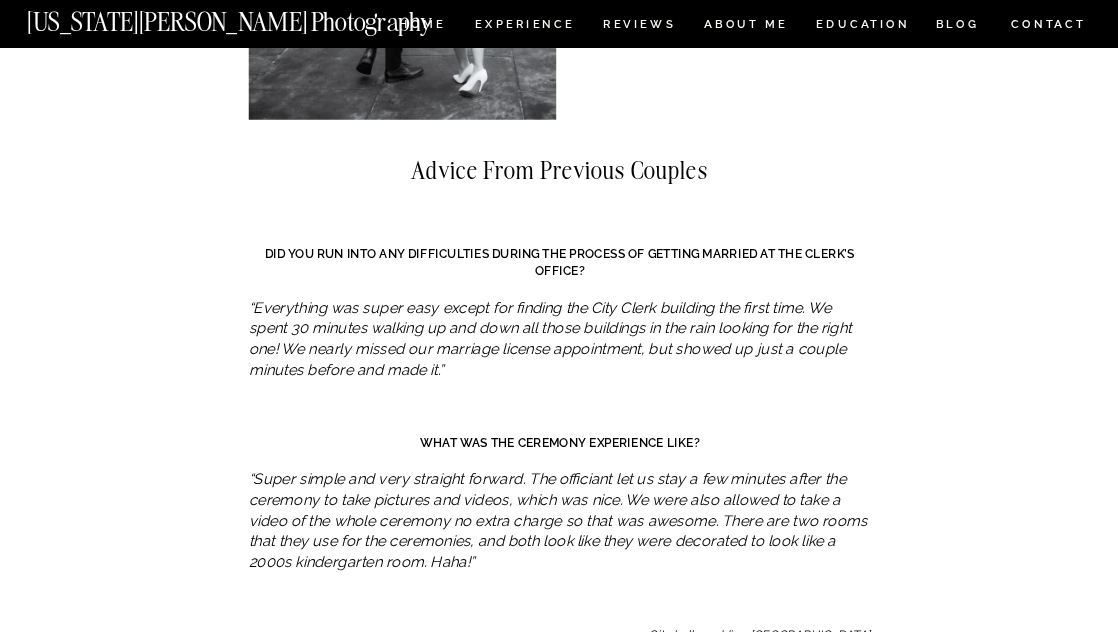 scroll, scrollTop: 11559, scrollLeft: 0, axis: vertical 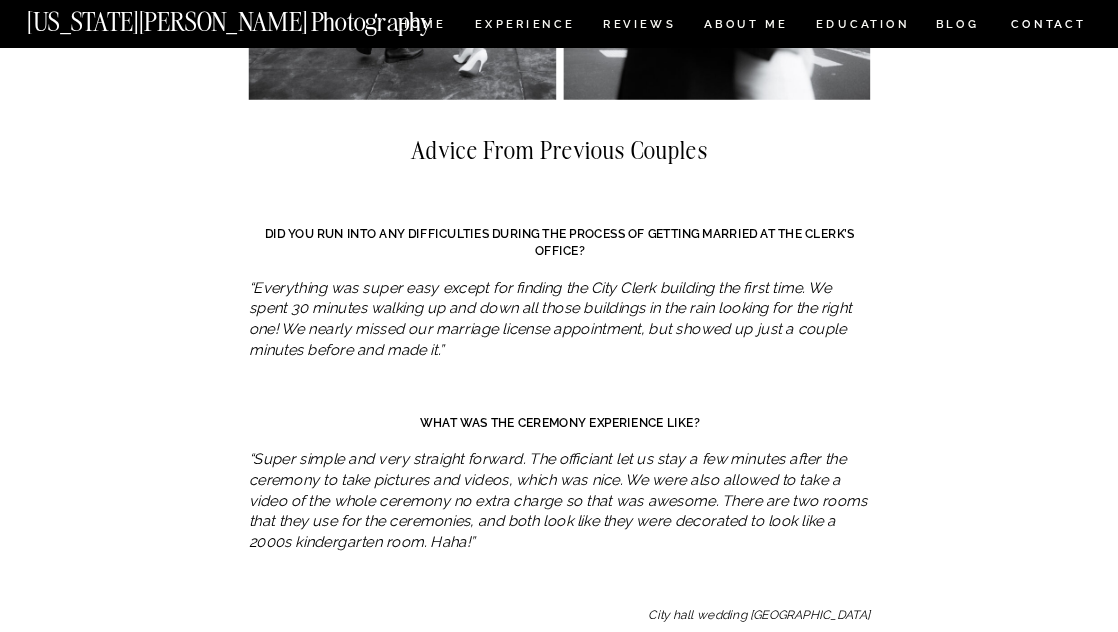 click on "“Everything was super easy except for finding the City Clerk building the first time. We spent 30 minutes walking up and down all those buildings in the rain looking for the right one! We nearly missed our marriage license appointment, but showed up just a couple minutes before and made it.”" at bounding box center [550, 319] 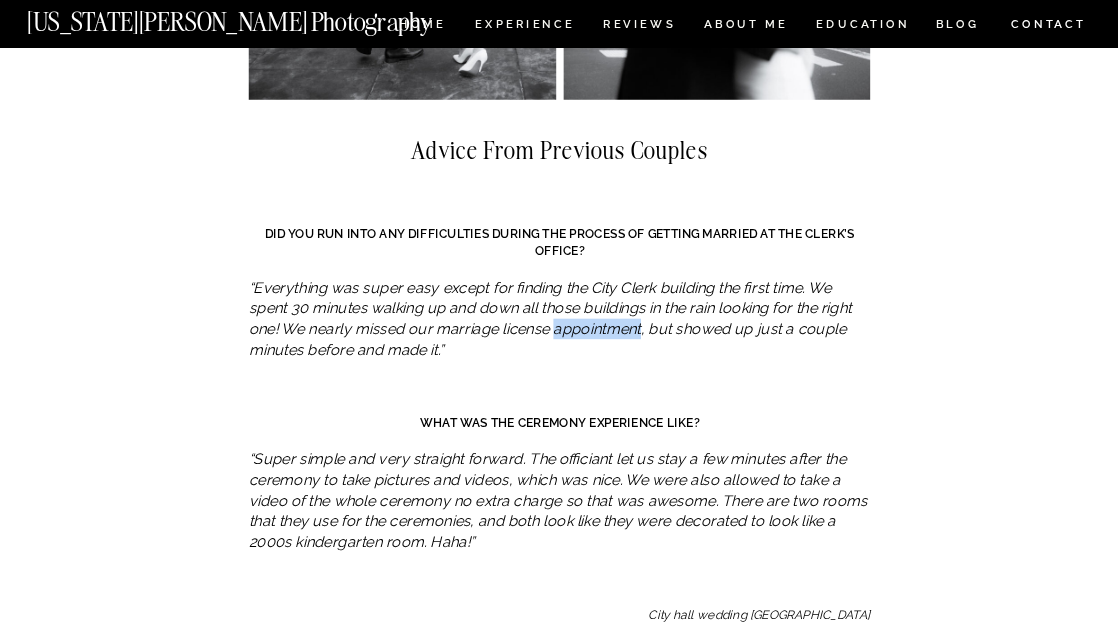 click on "“Everything was super easy except for finding the City Clerk building the first time. We spent 30 minutes walking up and down all those buildings in the rain looking for the right one! We nearly missed our marriage license appointment, but showed up just a couple minutes before and made it.”" at bounding box center (550, 319) 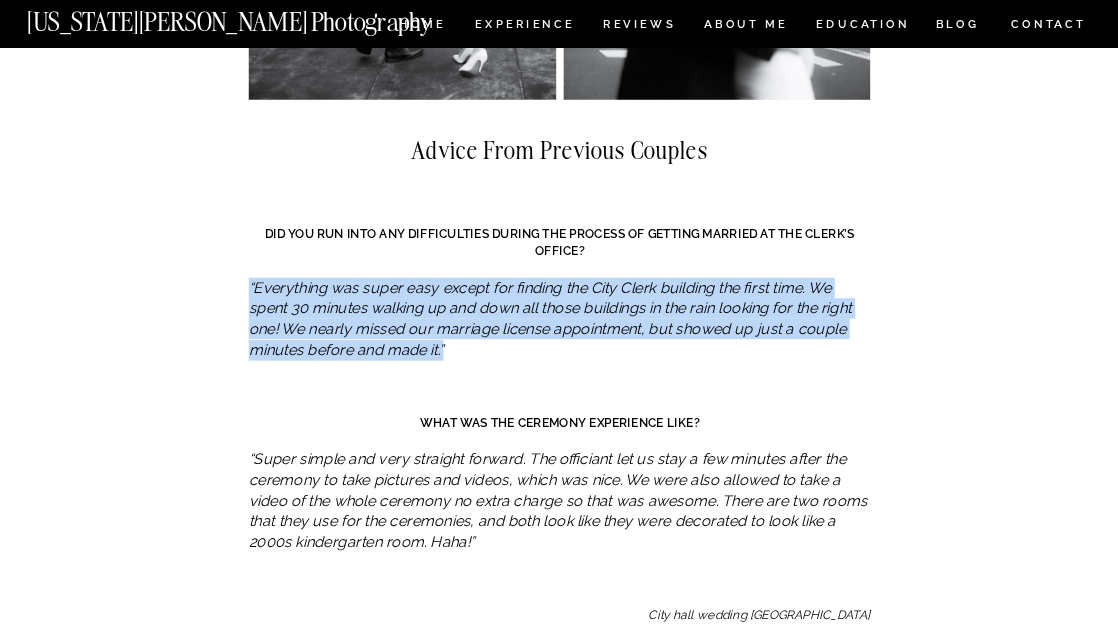 click on "“Everything was super easy except for finding the City Clerk building the first time. We spent 30 minutes walking up and down all those buildings in the rain looking for the right one! We nearly missed our marriage license appointment, but showed up just a couple minutes before and made it.”" at bounding box center (550, 319) 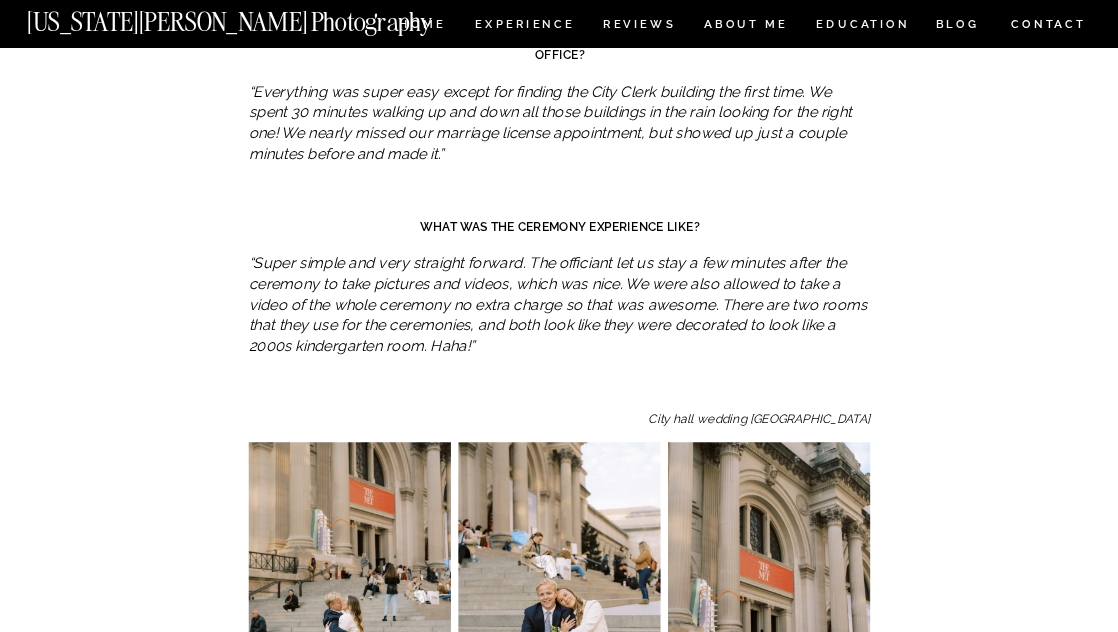 scroll, scrollTop: 11771, scrollLeft: 0, axis: vertical 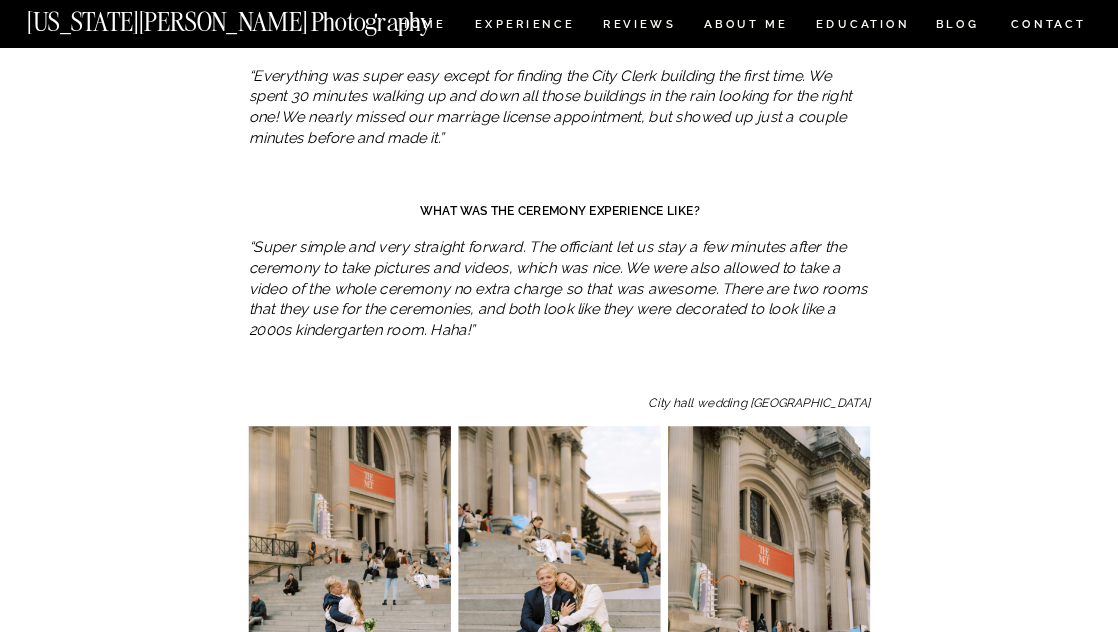 click on "“Super simple and very straight forward. The officiant let us stay a few minutes after the ceremony to take pictures and videos, which was nice. We were also allowed to take a video of the whole ceremony no extra charge so that was awesome. There are two rooms that they use for the ceremonies, and both look like they were decorated to look like a 2000s kindergarten room. Haha!”" at bounding box center [558, 288] 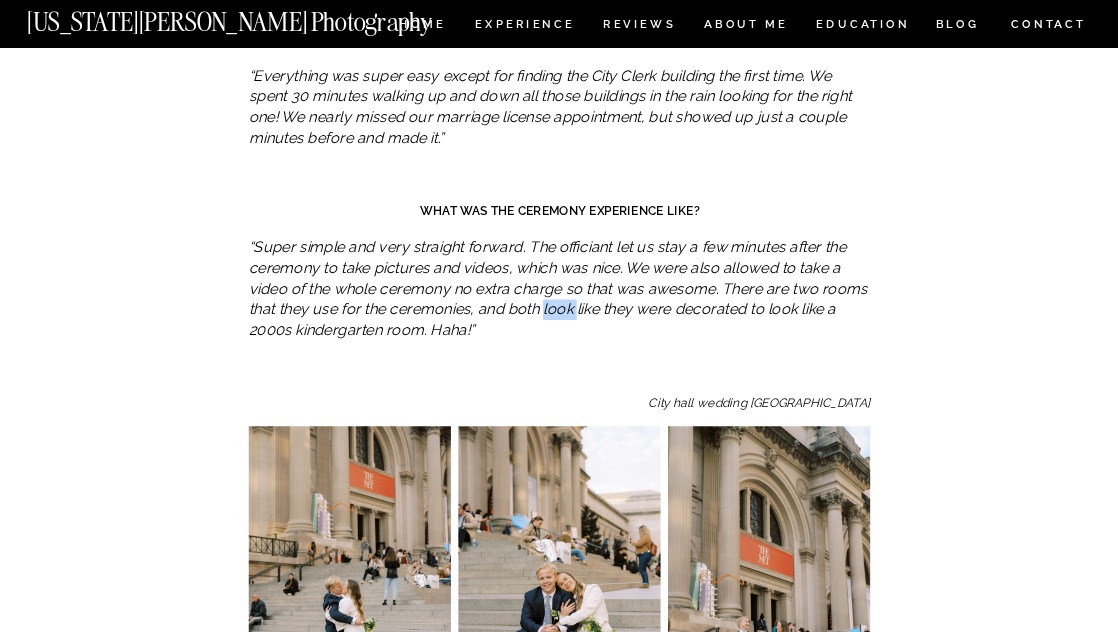 click on "“Super simple and very straight forward. The officiant let us stay a few minutes after the ceremony to take pictures and videos, which was nice. We were also allowed to take a video of the whole ceremony no extra charge so that was awesome. There are two rooms that they use for the ceremonies, and both look like they were decorated to look like a 2000s kindergarten room. Haha!”" at bounding box center [558, 288] 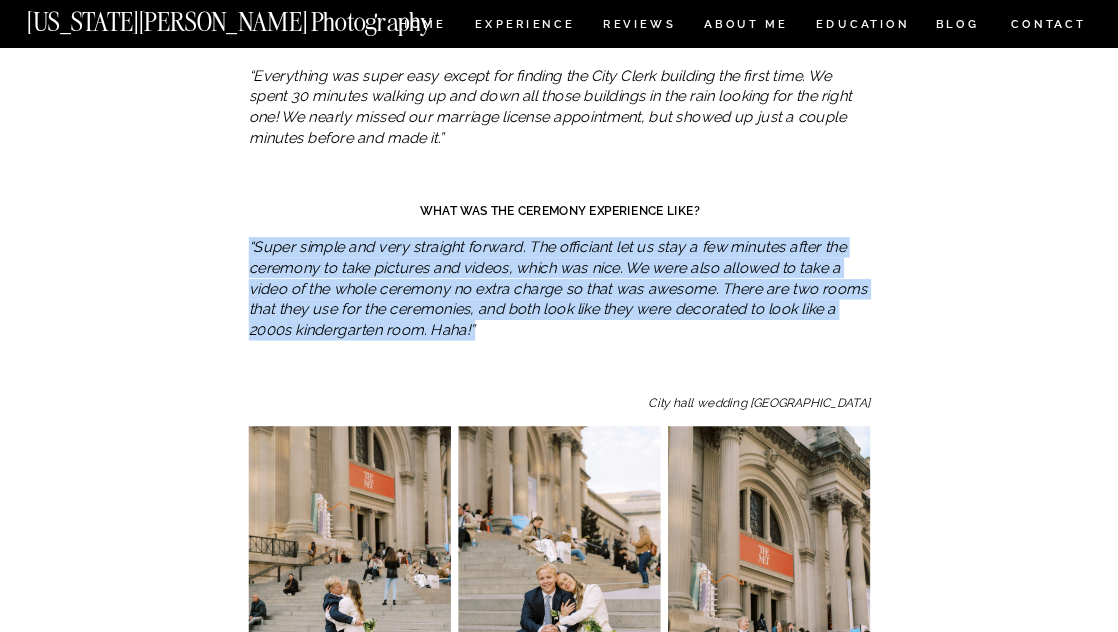 click on "“Super simple and very straight forward. The officiant let us stay a few minutes after the ceremony to take pictures and videos, which was nice. We were also allowed to take a video of the whole ceremony no extra charge so that was awesome. There are two rooms that they use for the ceremonies, and both look like they were decorated to look like a 2000s kindergarten room. Haha!”" at bounding box center (558, 288) 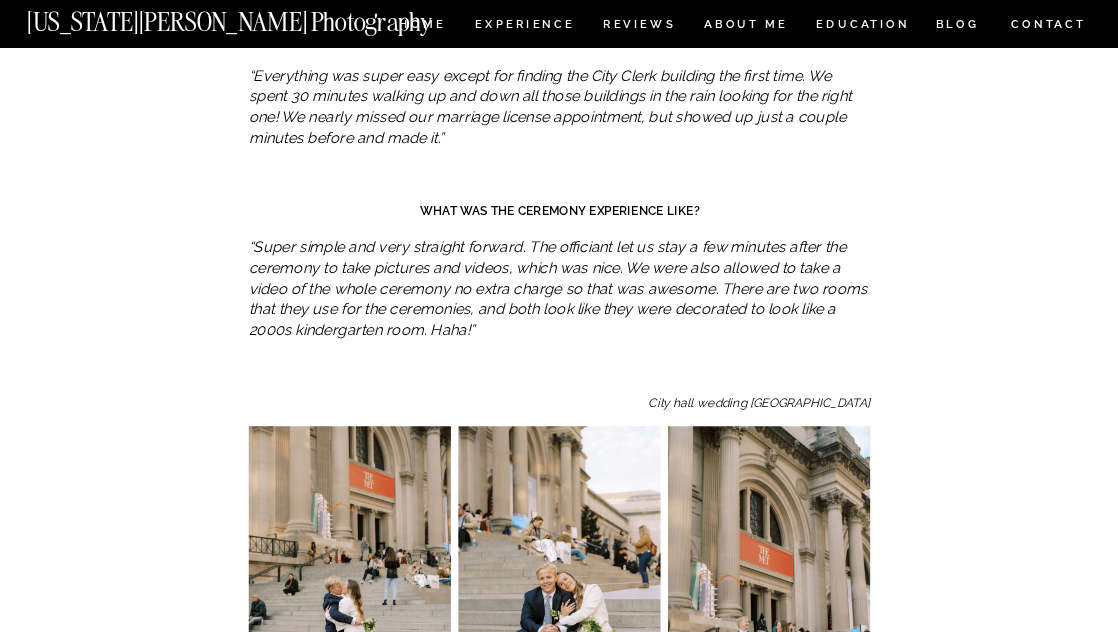 click on "“Super simple and very straight forward. The officiant let us stay a few minutes after the ceremony to take pictures and videos, which was nice. We were also allowed to take a video of the whole ceremony no extra charge so that was awesome. There are two rooms that they use for the ceremonies, and both look like they were decorated to look like a 2000s kindergarten room. Haha!”" at bounding box center (558, 288) 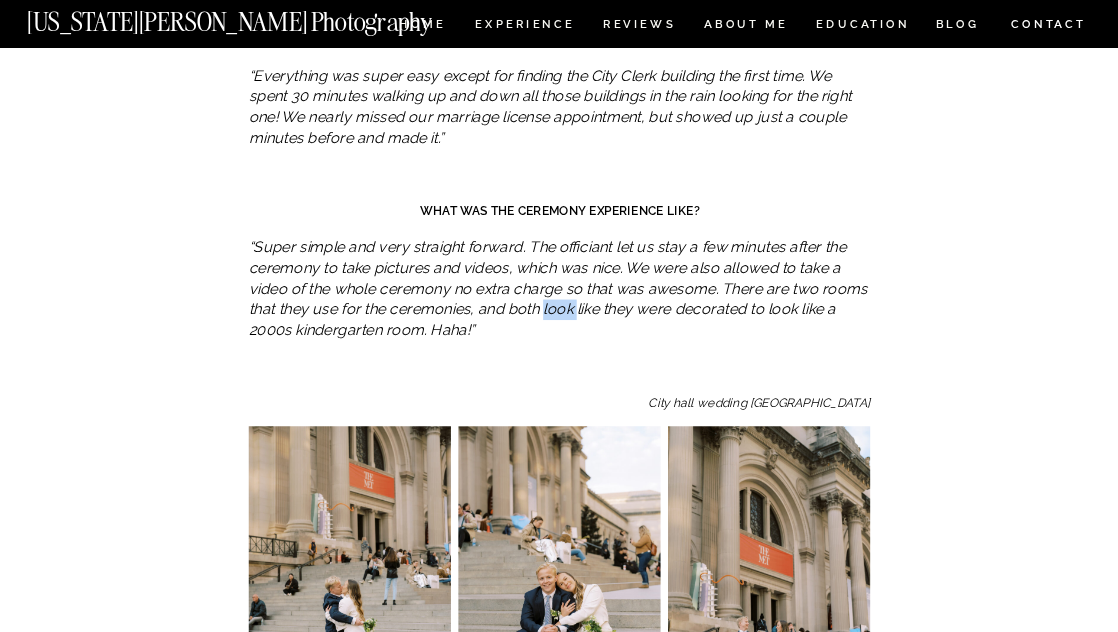 click on "“Super simple and very straight forward. The officiant let us stay a few minutes after the ceremony to take pictures and videos, which was nice. We were also allowed to take a video of the whole ceremony no extra charge so that was awesome. There are two rooms that they use for the ceremonies, and both look like they were decorated to look like a 2000s kindergarten room. Haha!”" at bounding box center (558, 288) 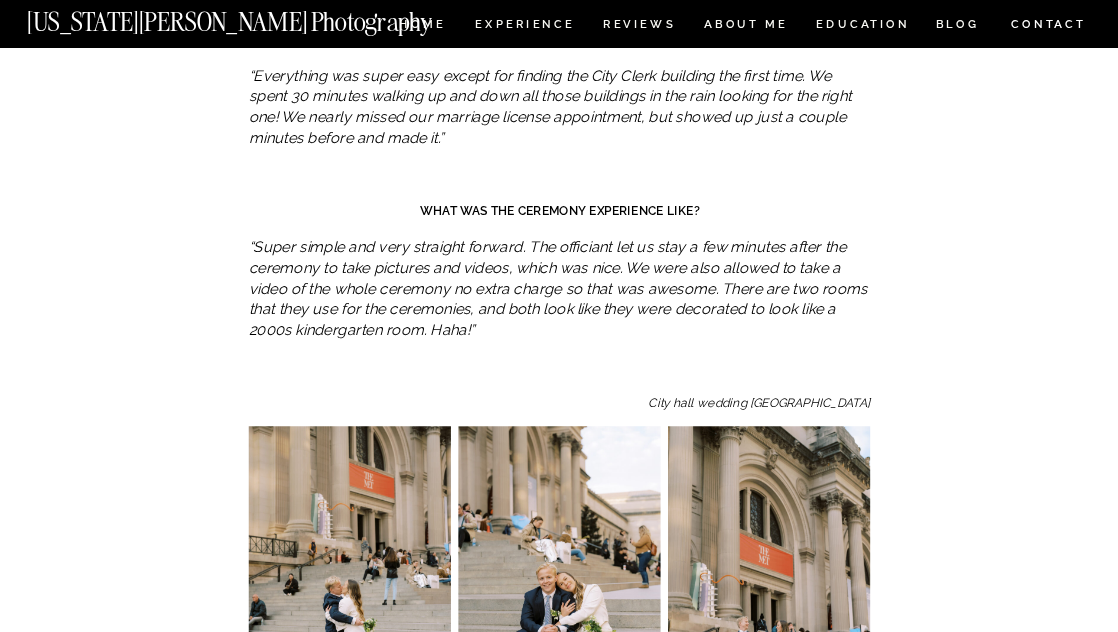 click on "“Super simple and very straight forward. The officiant let us stay a few minutes after the ceremony to take pictures and videos, which was nice. We were also allowed to take a video of the whole ceremony no extra charge so that was awesome. There are two rooms that they use for the ceremonies, and both look like they were decorated to look like a 2000s kindergarten room. Haha!”" at bounding box center (558, 288) 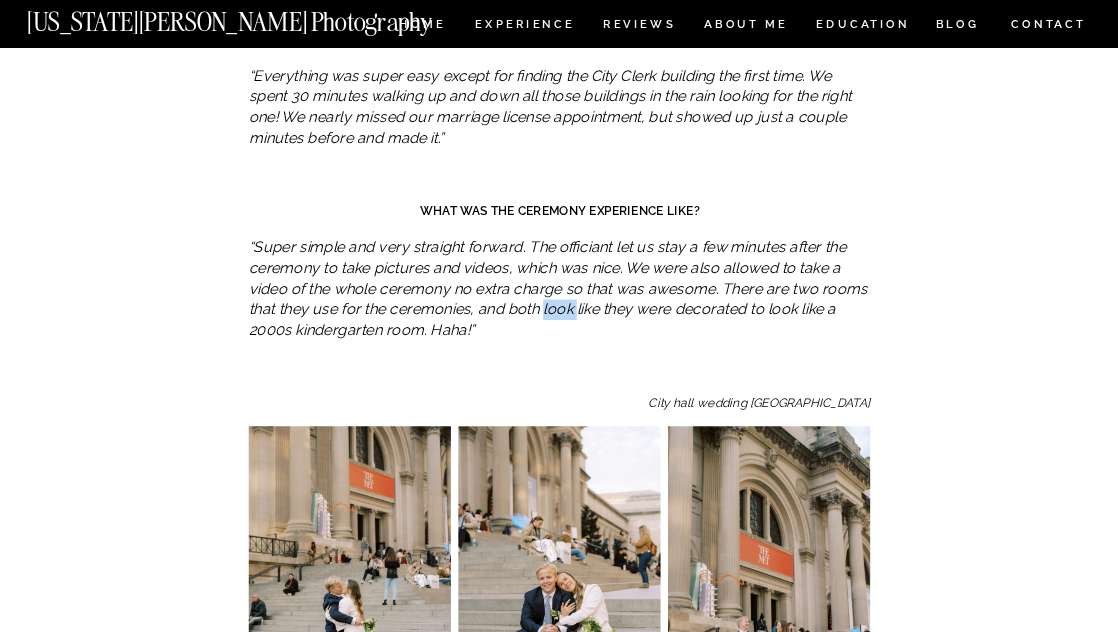 click on "“Super simple and very straight forward. The officiant let us stay a few minutes after the ceremony to take pictures and videos, which was nice. We were also allowed to take a video of the whole ceremony no extra charge so that was awesome. There are two rooms that they use for the ceremonies, and both look like they were decorated to look like a 2000s kindergarten room. Haha!”" at bounding box center [558, 288] 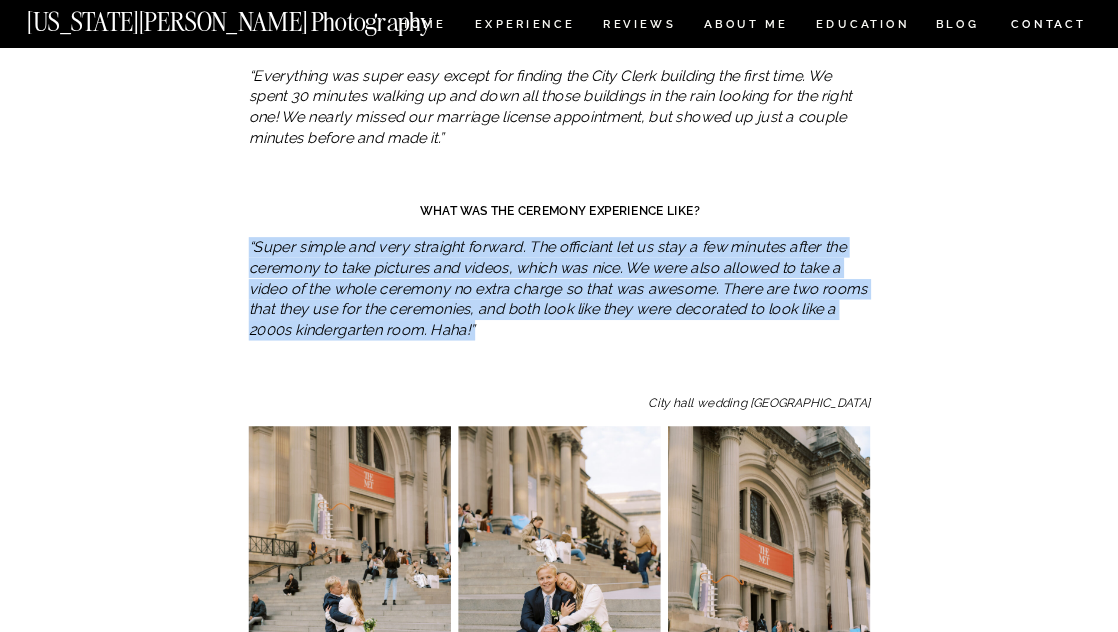 click on "“Super simple and very straight forward. The officiant let us stay a few minutes after the ceremony to take pictures and videos, which was nice. We were also allowed to take a video of the whole ceremony no extra charge so that was awesome. There are two rooms that they use for the ceremonies, and both look like they were decorated to look like a 2000s kindergarten room. Haha!”" at bounding box center (558, 288) 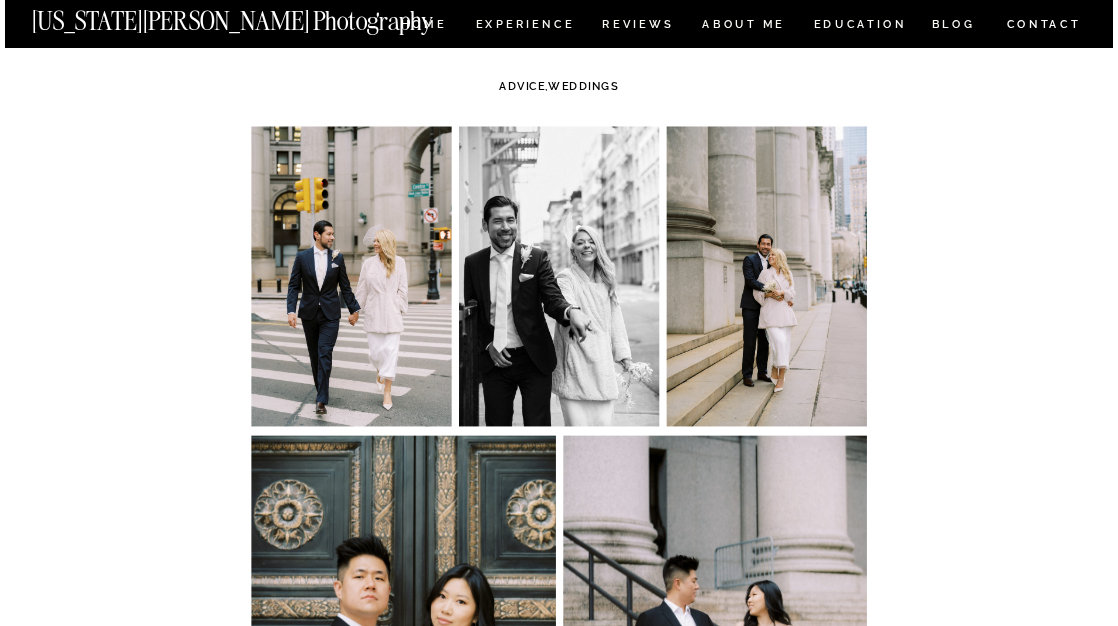 scroll, scrollTop: 0, scrollLeft: 0, axis: both 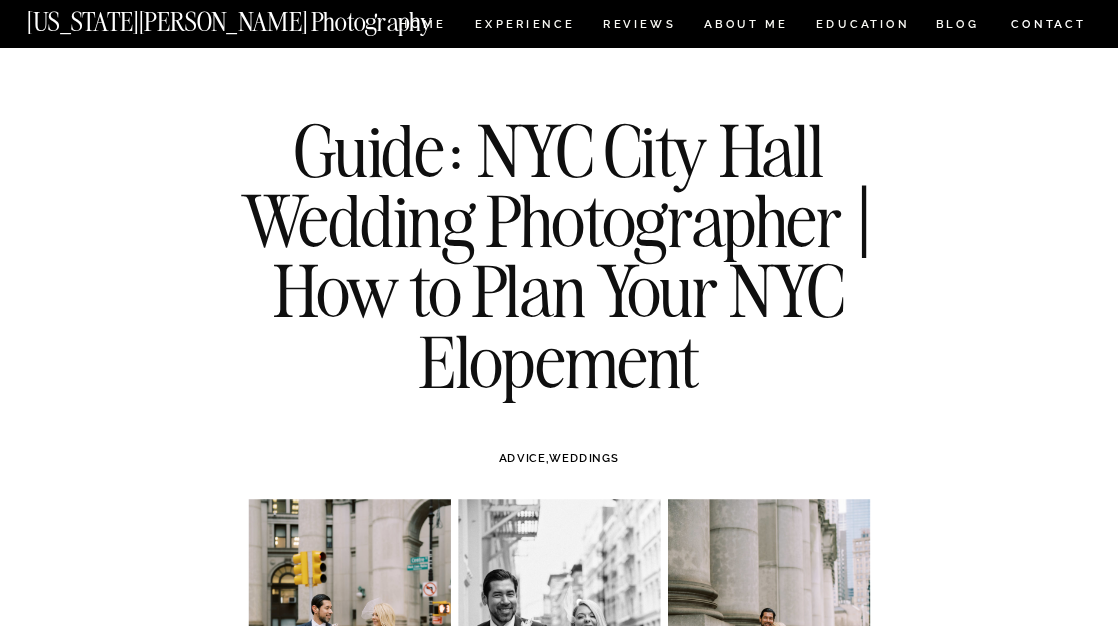 click on "Guide: NYC City Hall Wedding Photographer | How to Plan Your NYC Elopement" at bounding box center [559, 256] 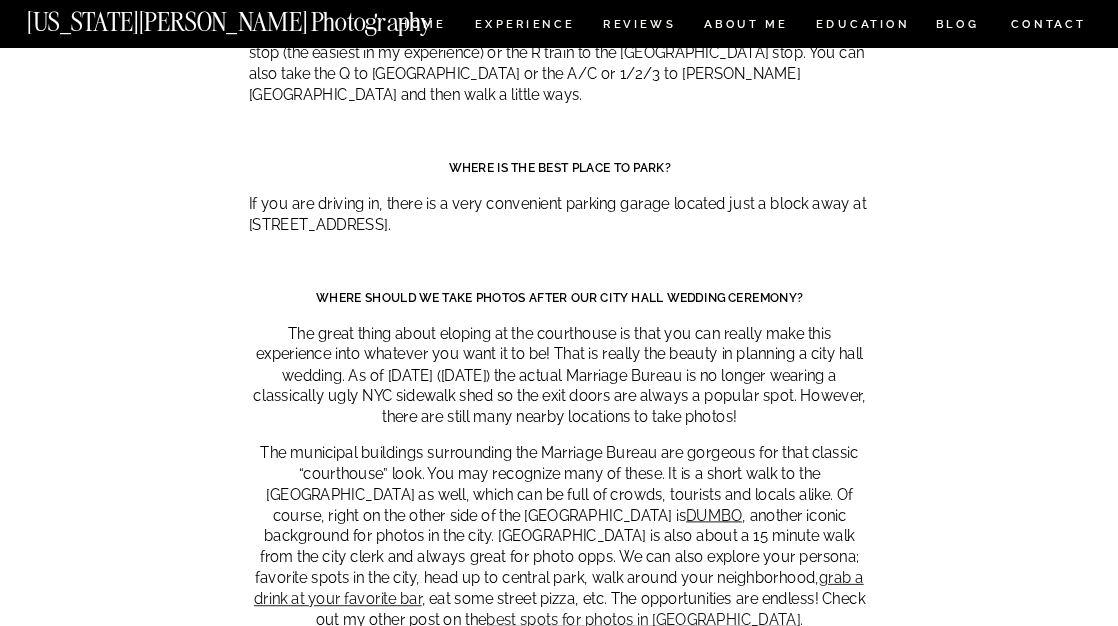 scroll, scrollTop: 8375, scrollLeft: 0, axis: vertical 